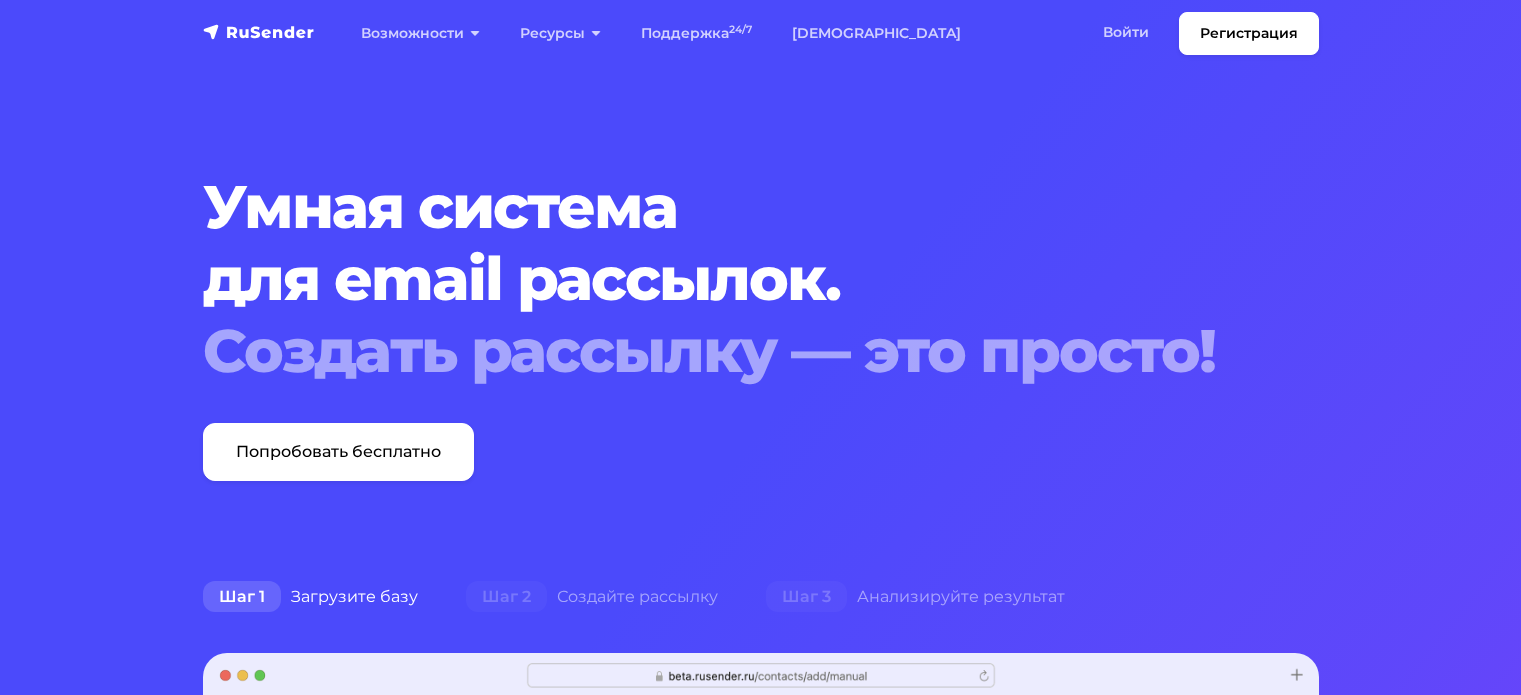 scroll, scrollTop: 0, scrollLeft: 0, axis: both 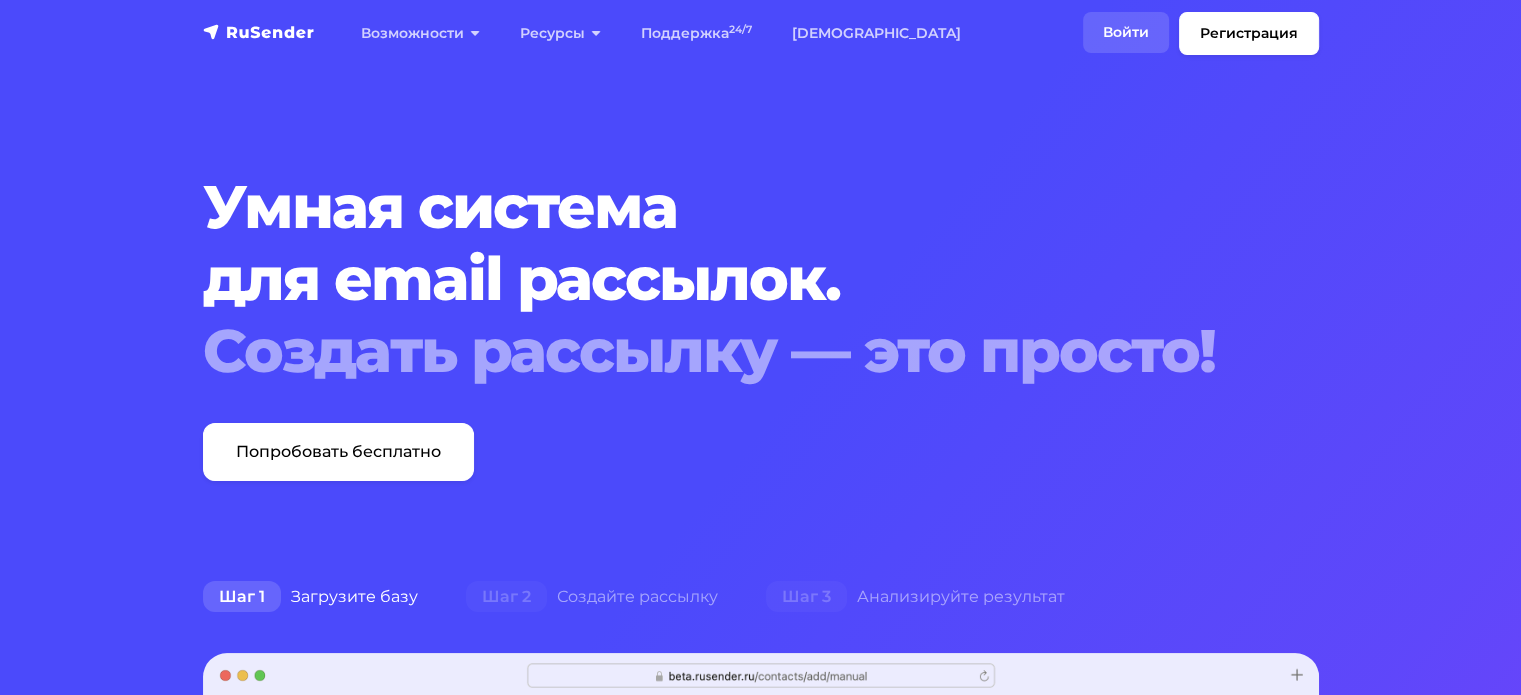 click on "Войти" at bounding box center (1126, 32) 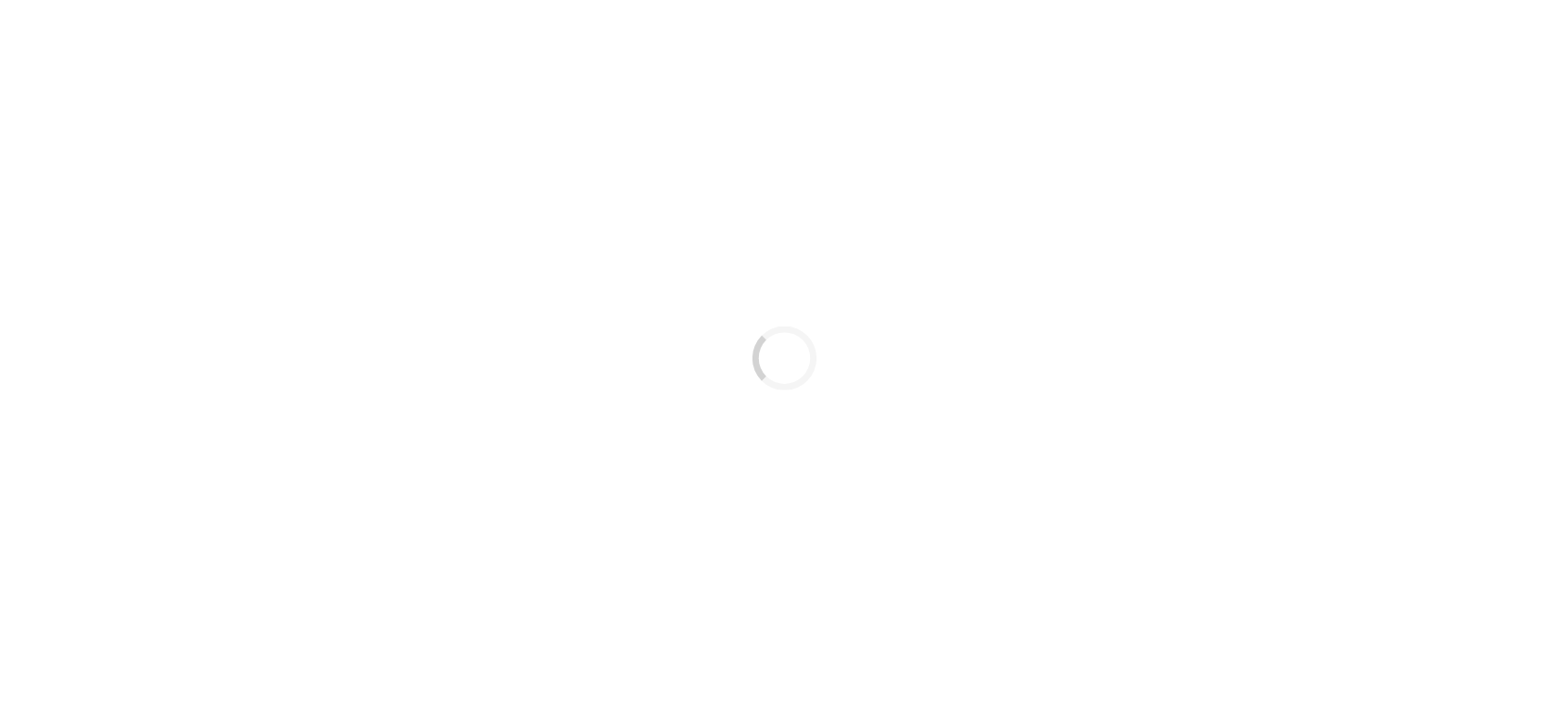 scroll, scrollTop: 0, scrollLeft: 0, axis: both 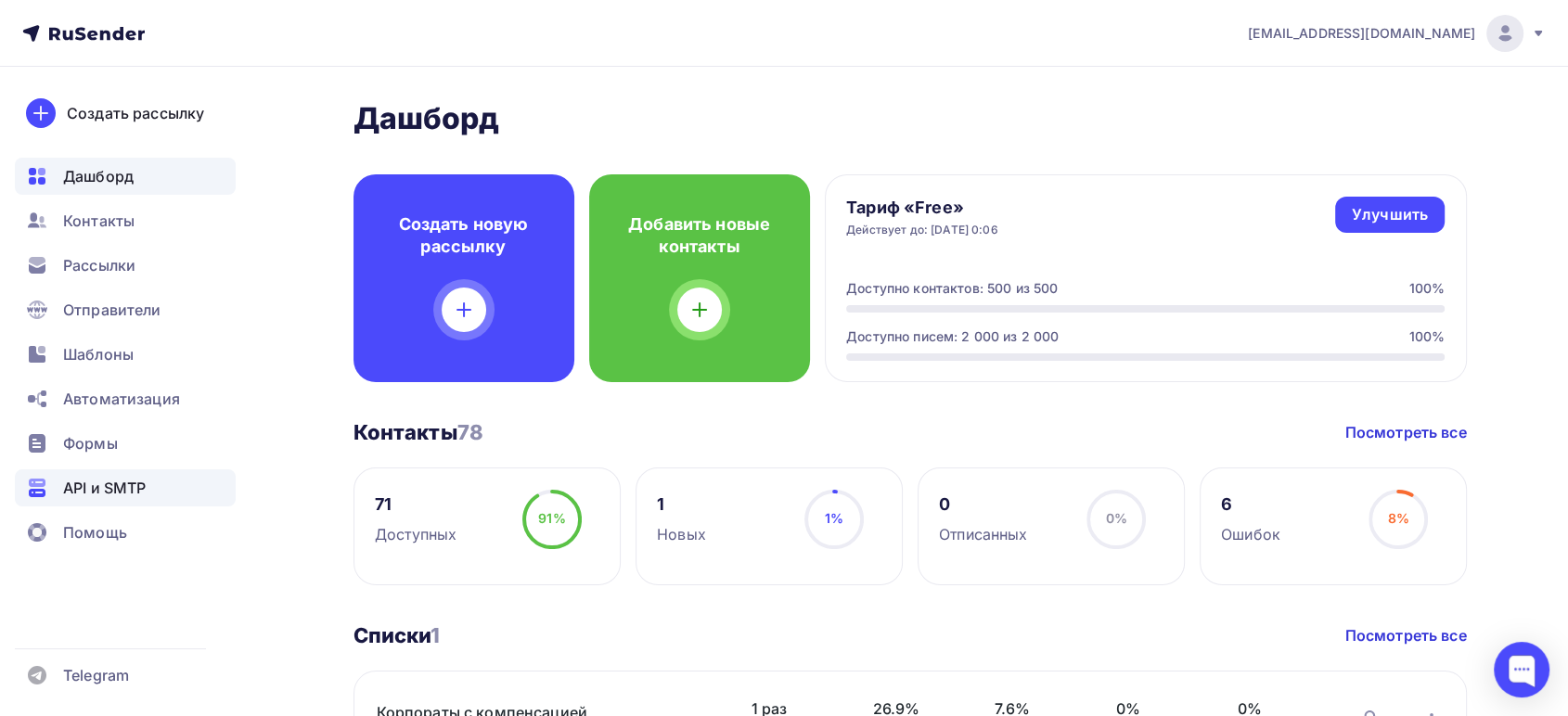 click on "API и SMTP" at bounding box center [104, 488] 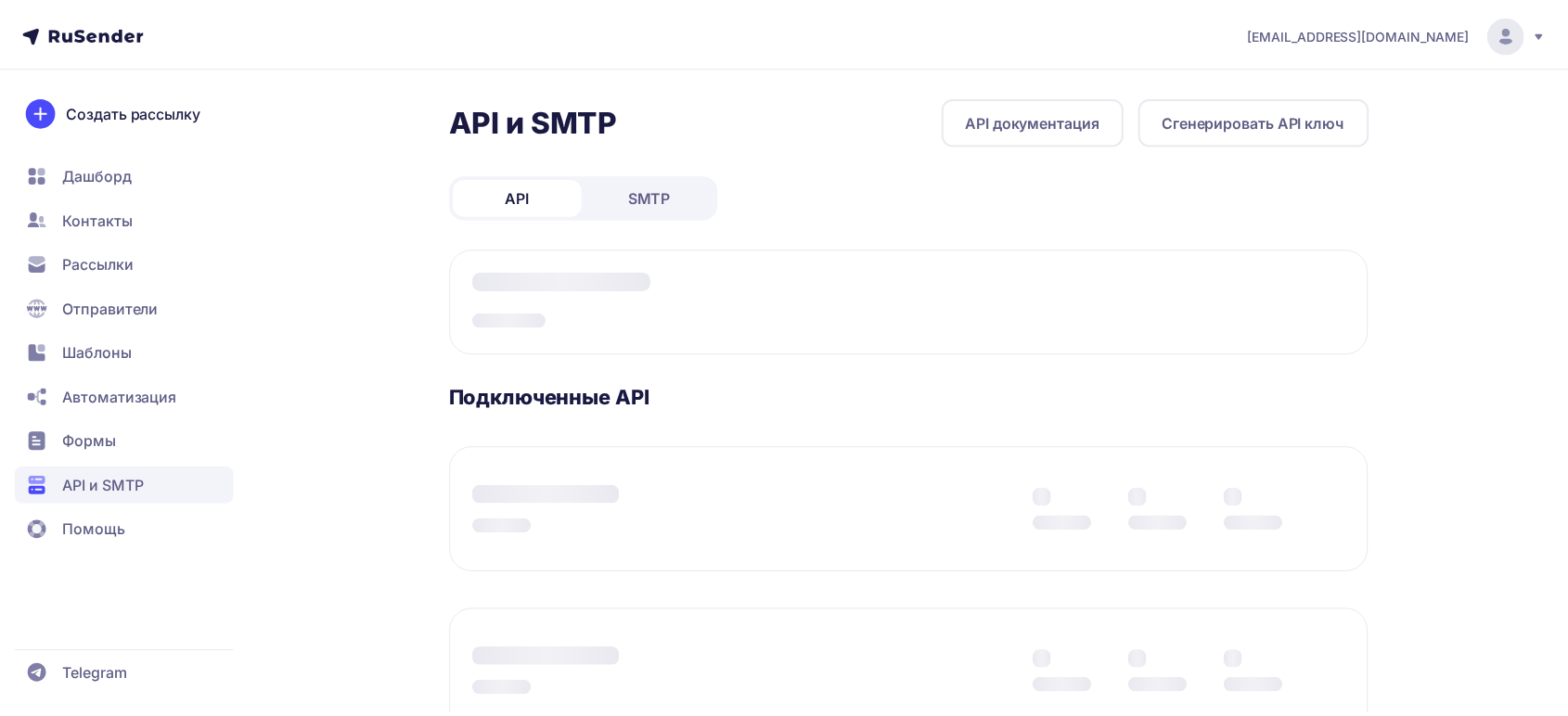 scroll, scrollTop: 0, scrollLeft: 0, axis: both 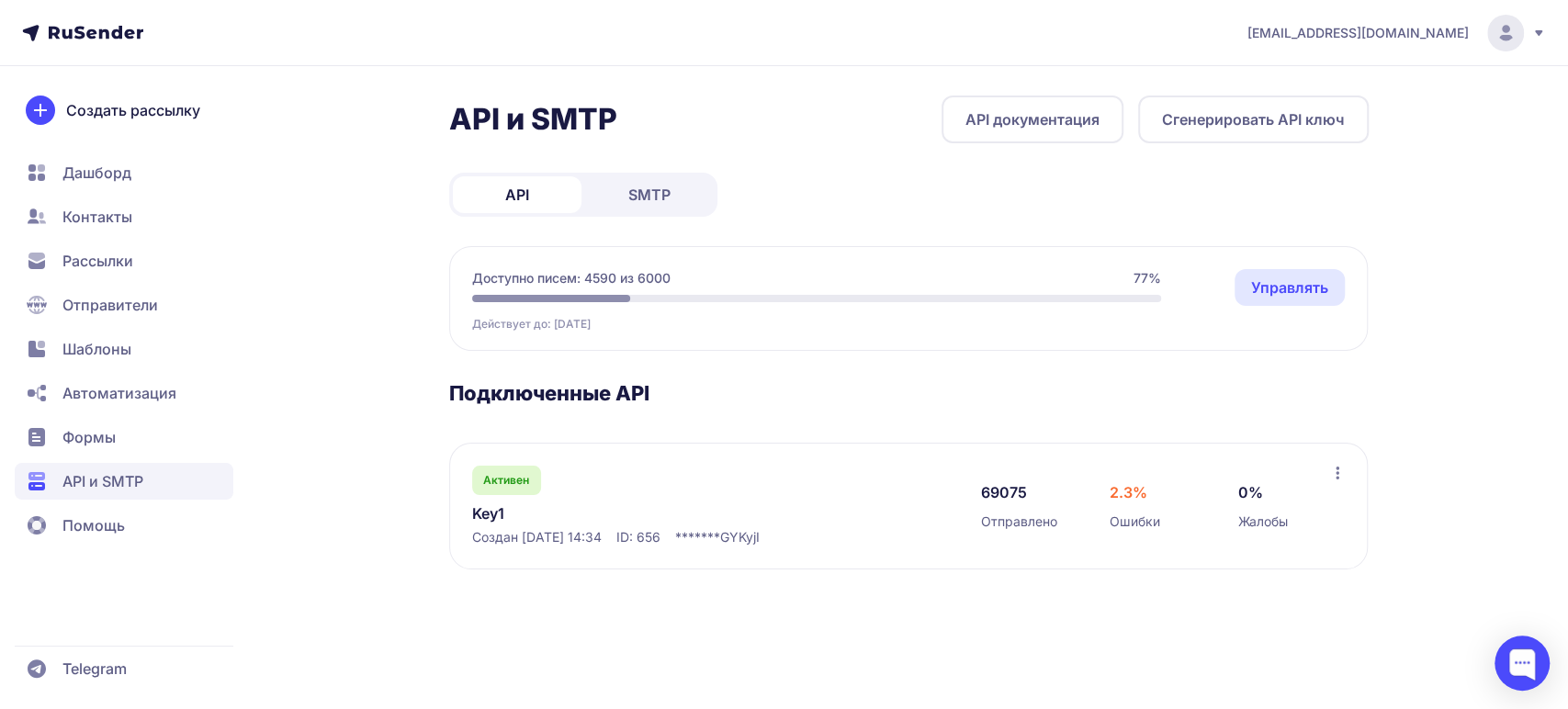 click on "Key1" at bounding box center (660, 513) 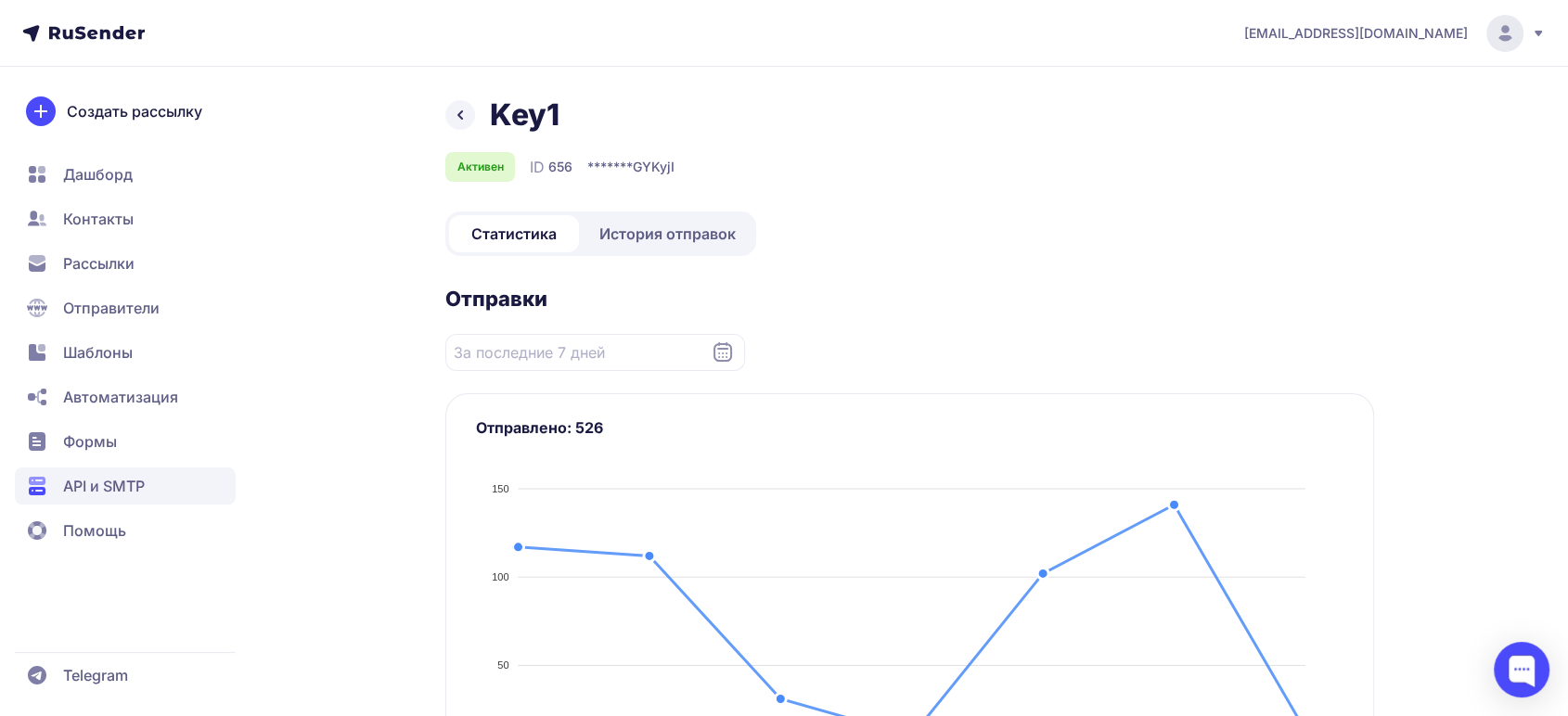 click on "История отправок" at bounding box center (667, 234) 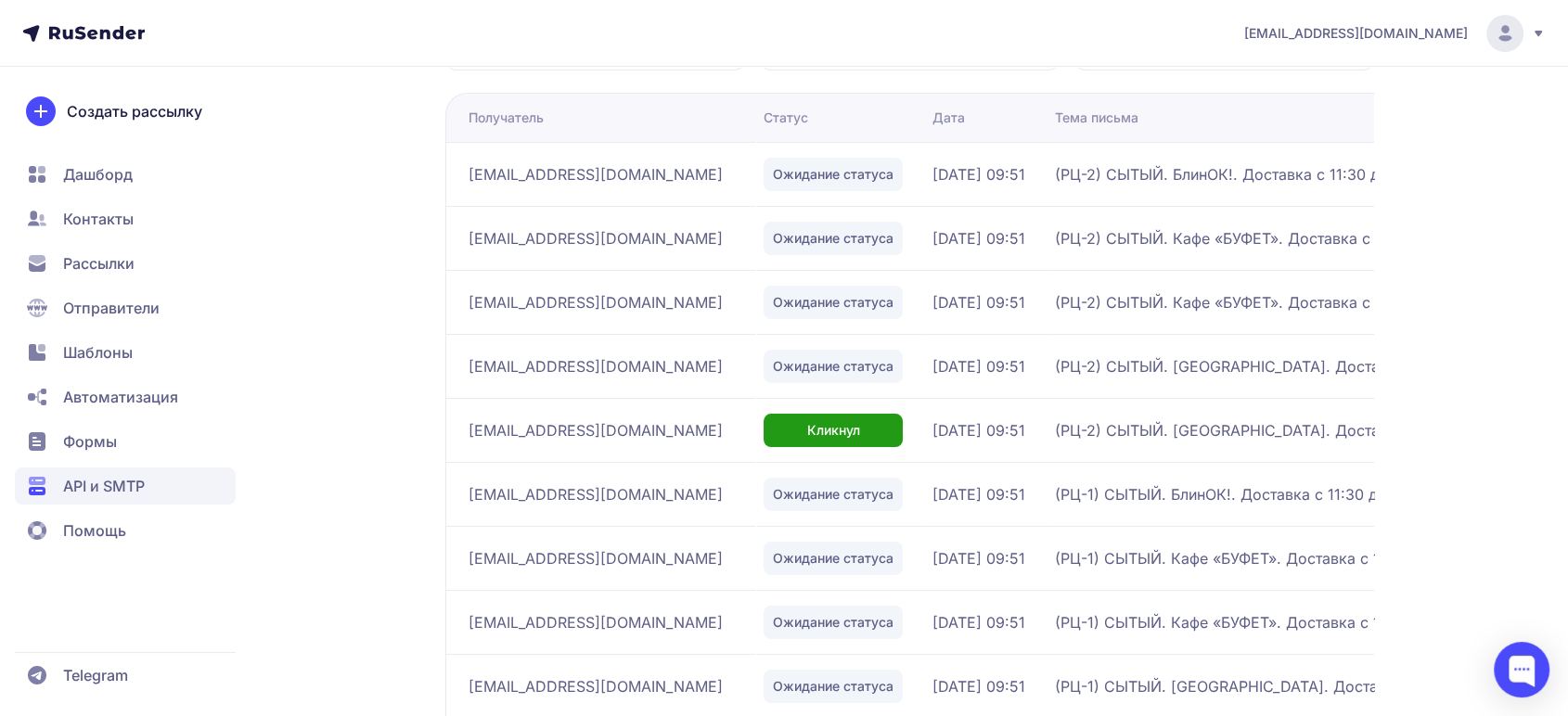 scroll, scrollTop: 482, scrollLeft: 0, axis: vertical 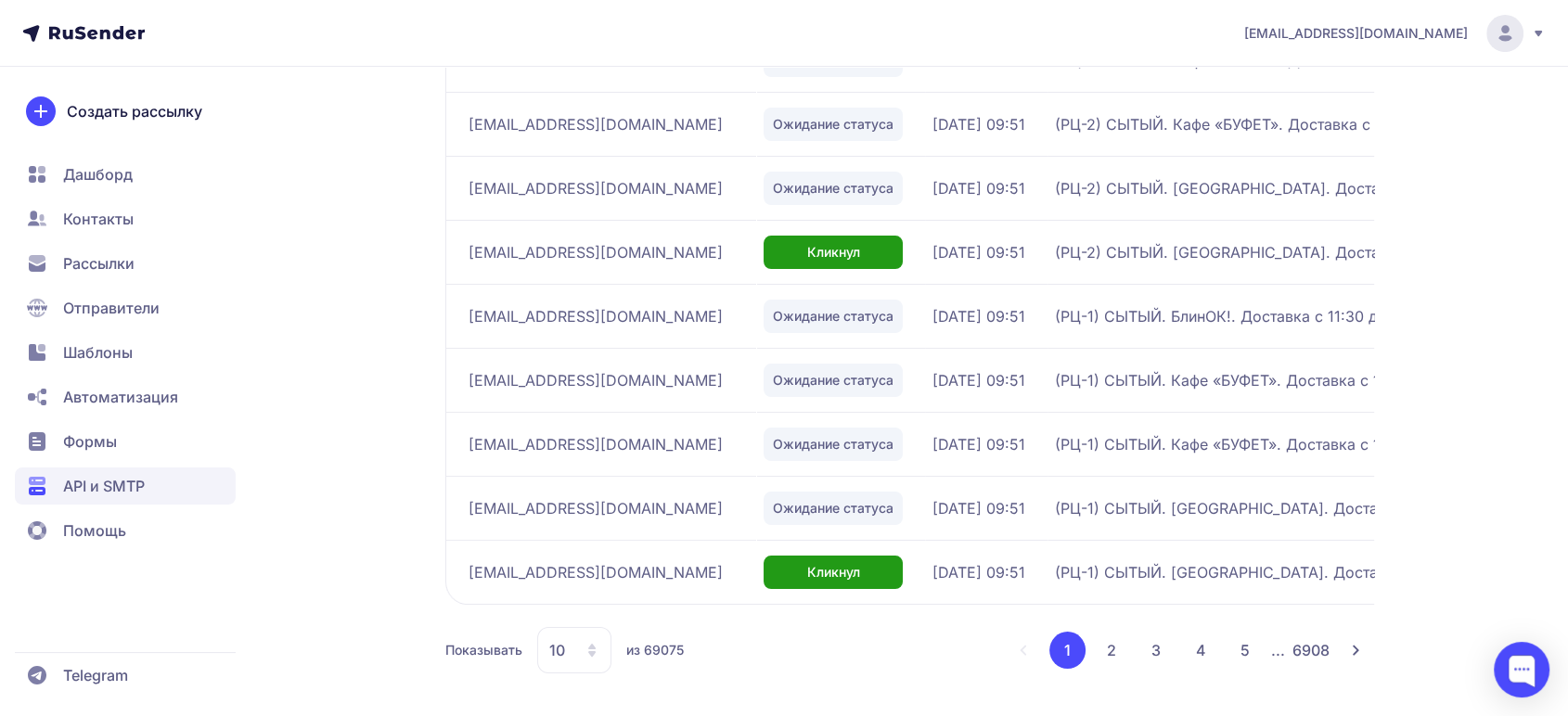 click on "10" at bounding box center [574, 650] 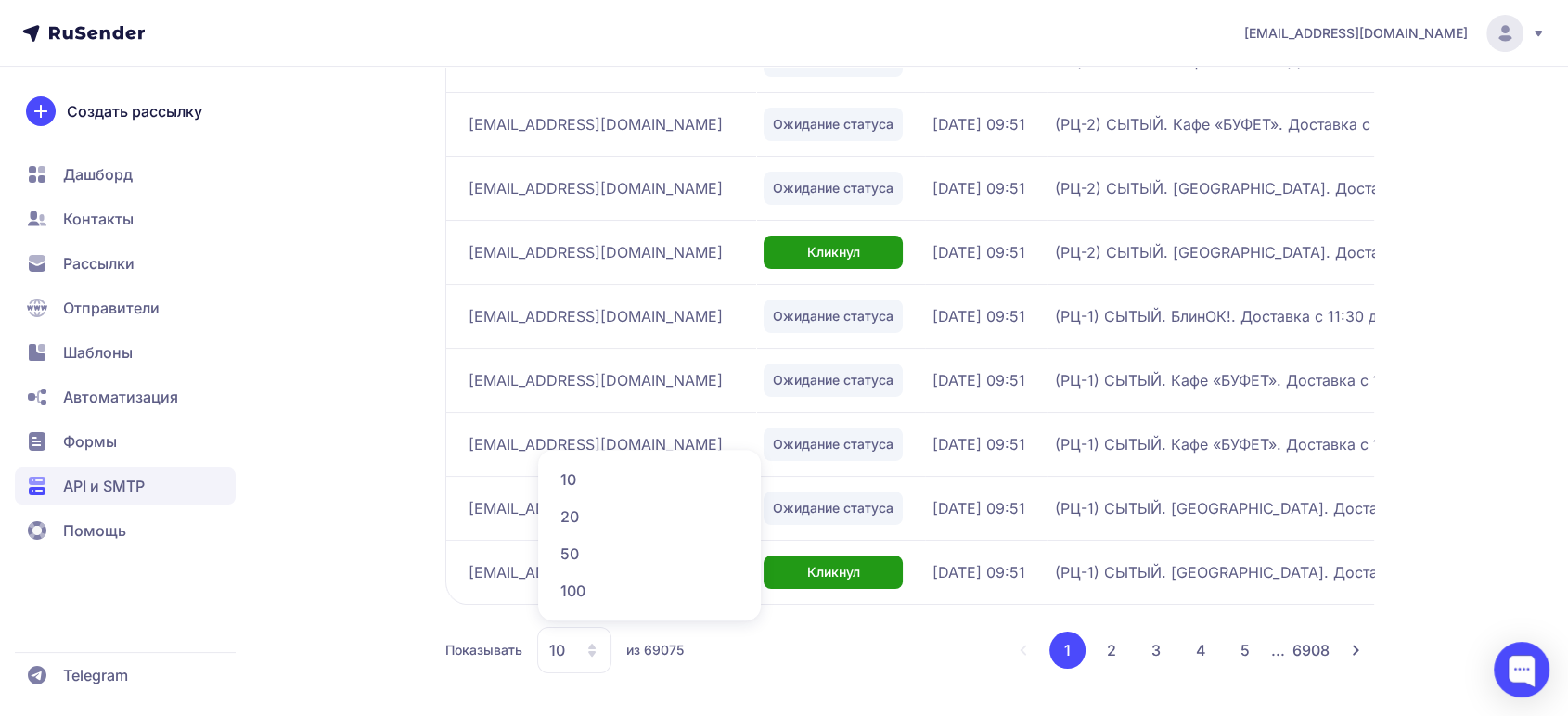 click on "100" 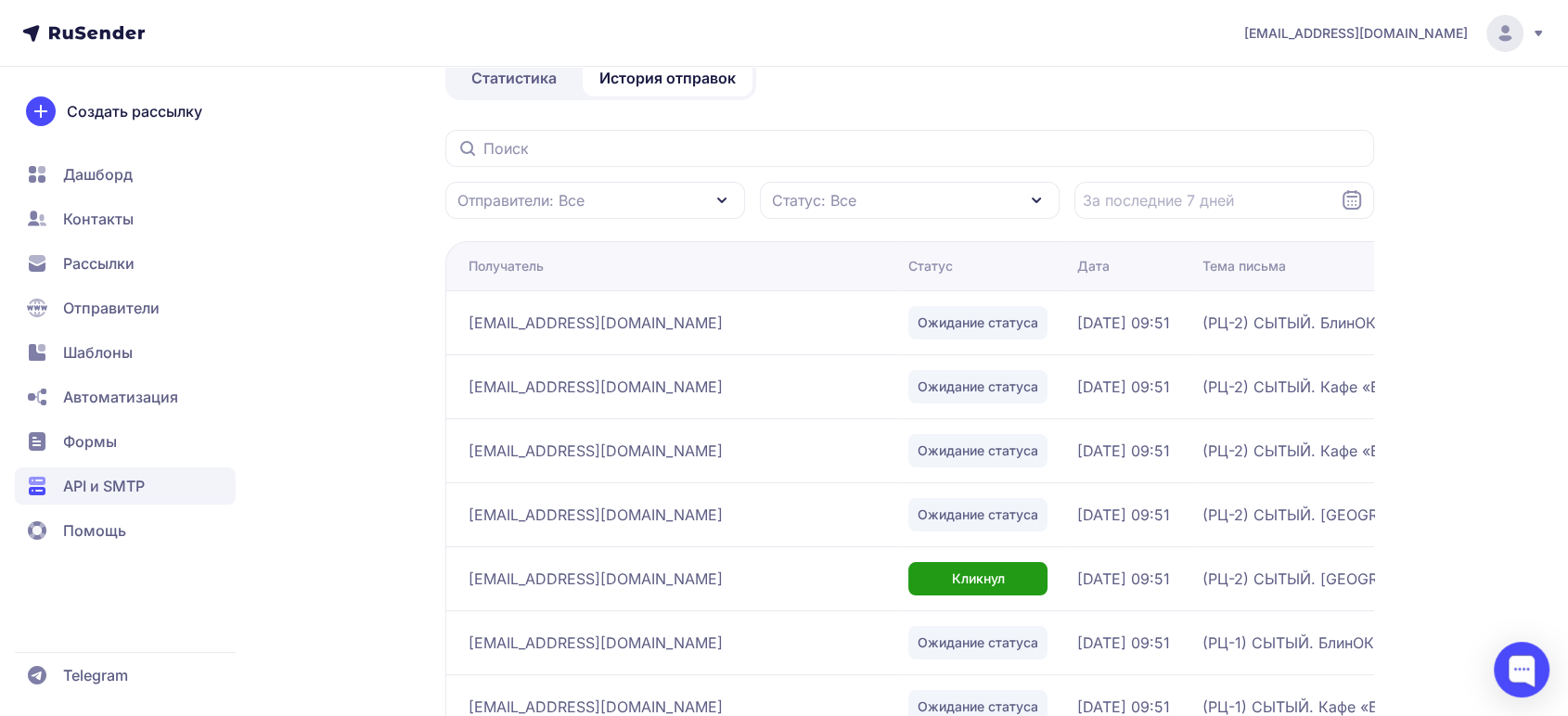 scroll, scrollTop: 0, scrollLeft: 0, axis: both 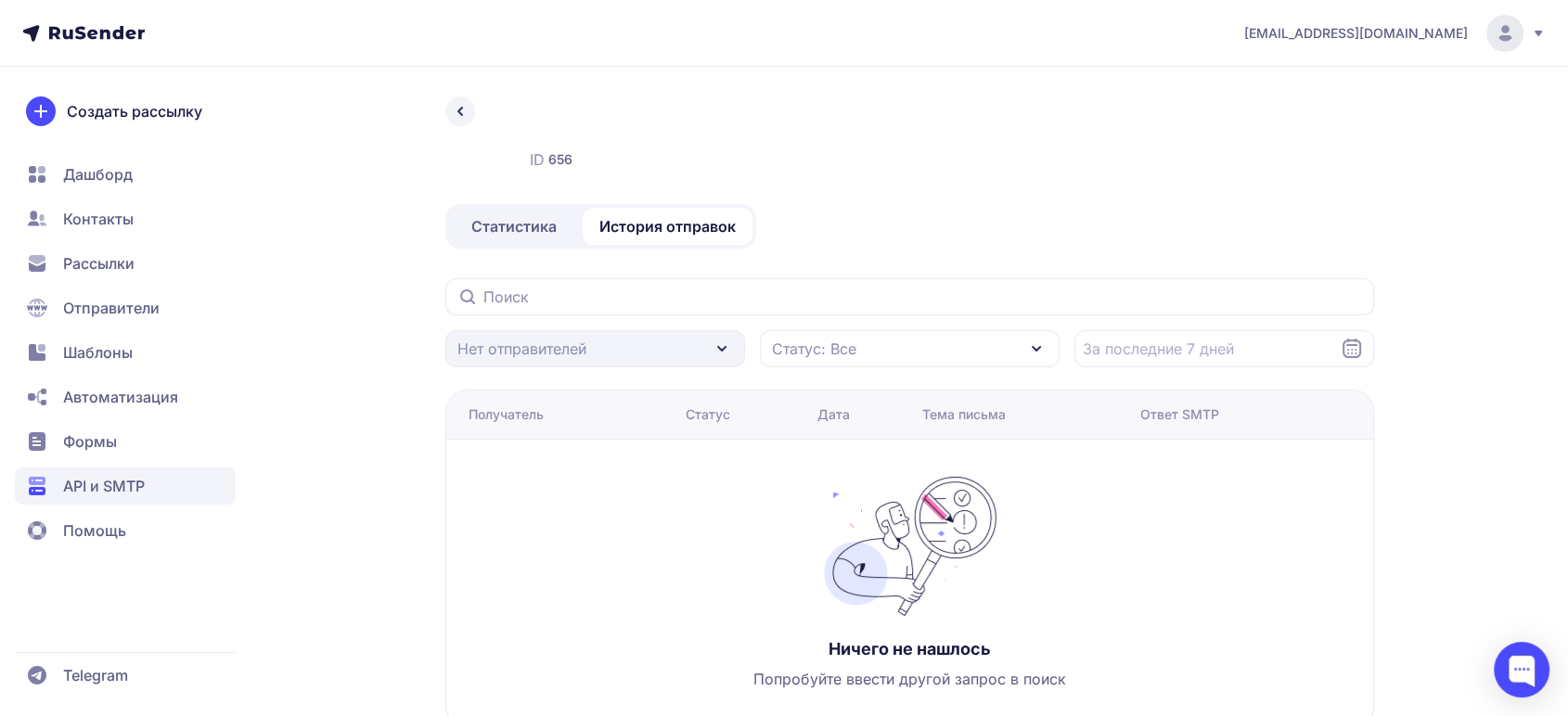 click on "API и SMTP" at bounding box center (104, 486) 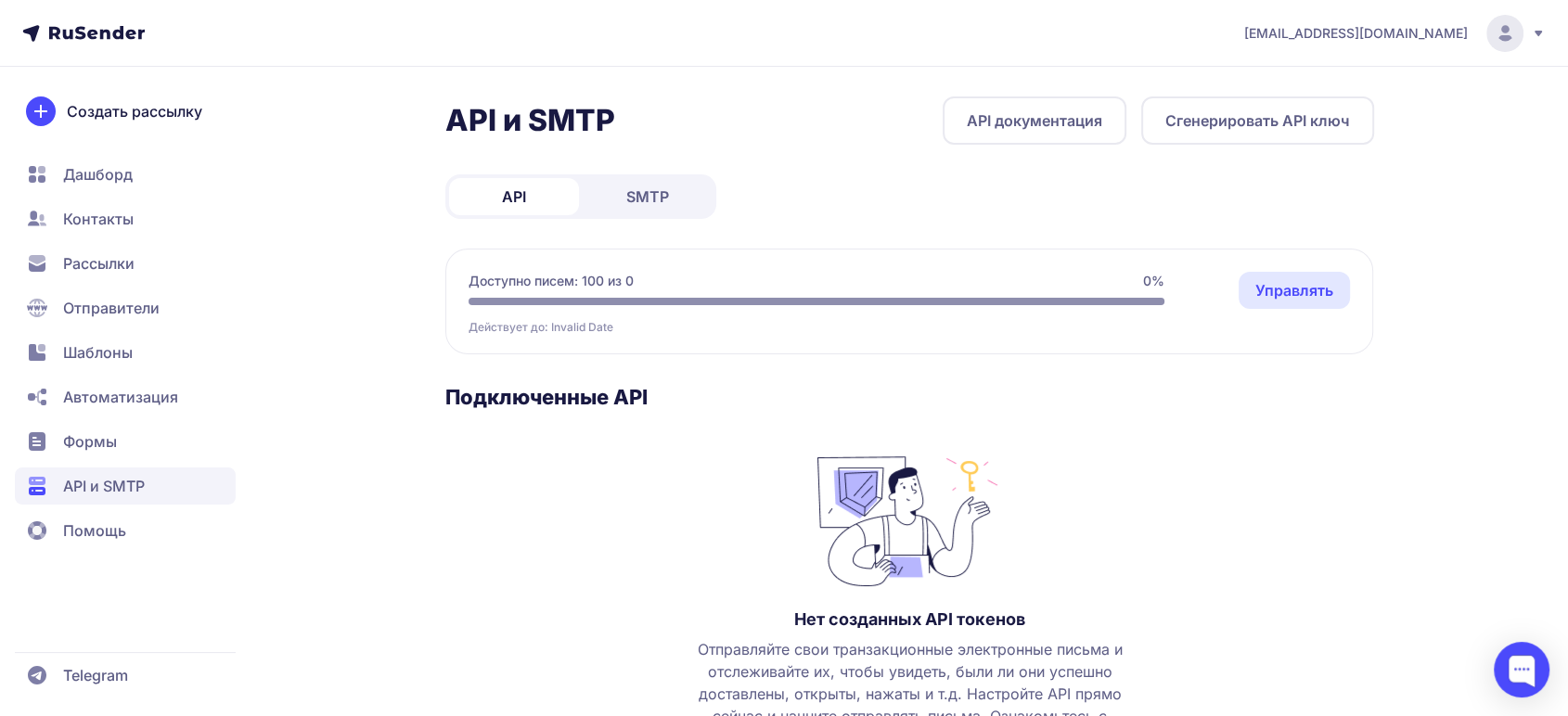 click on "API и SMTP" at bounding box center (104, 486) 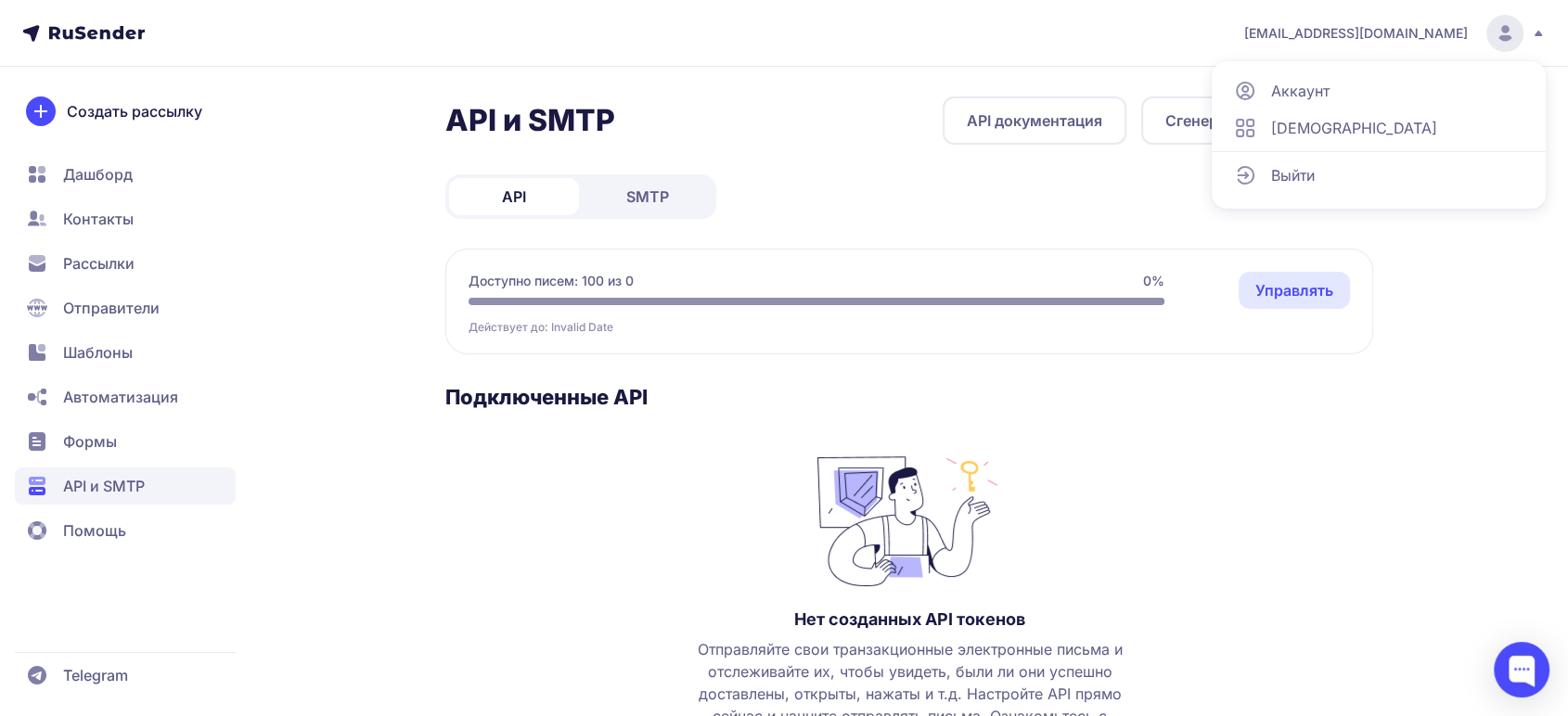 click on "Выйти" 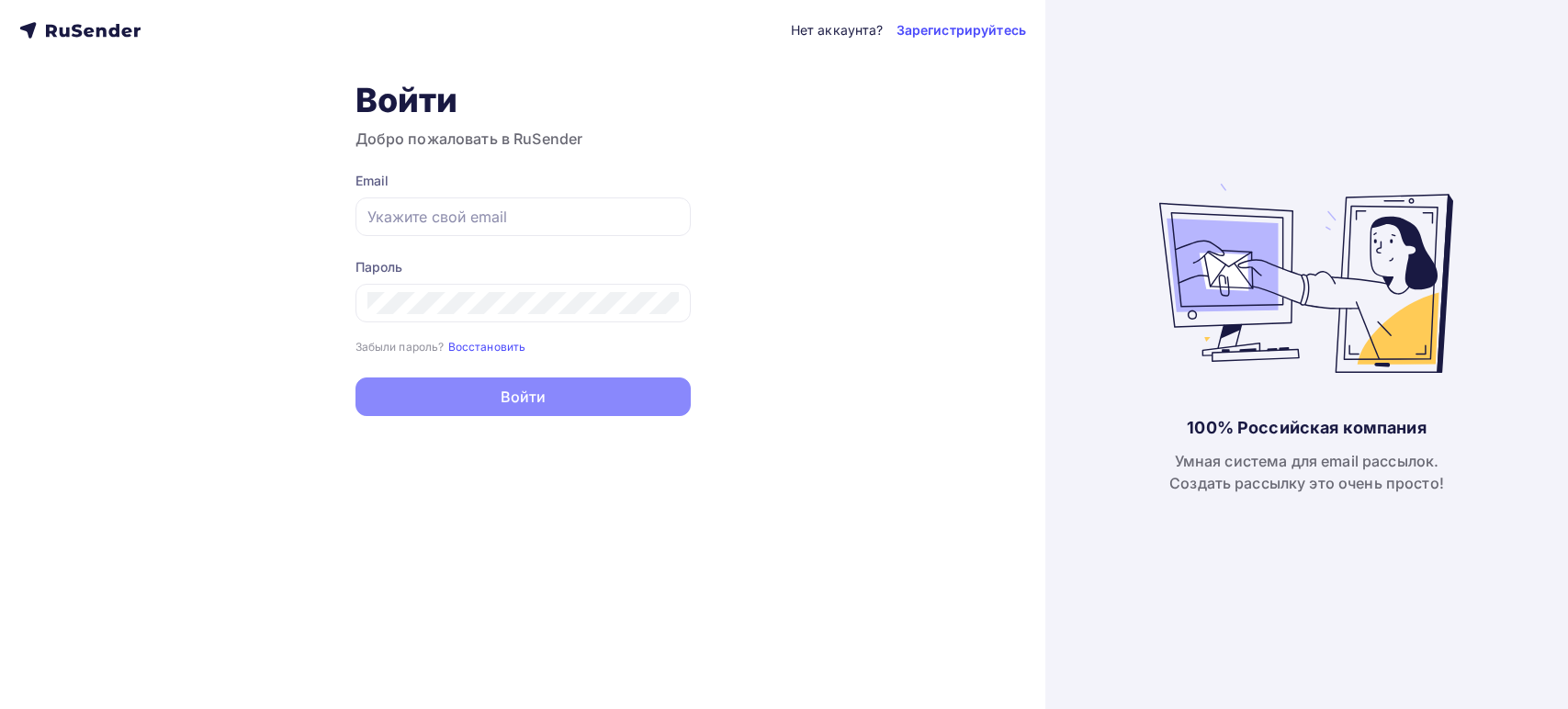 scroll, scrollTop: 0, scrollLeft: 0, axis: both 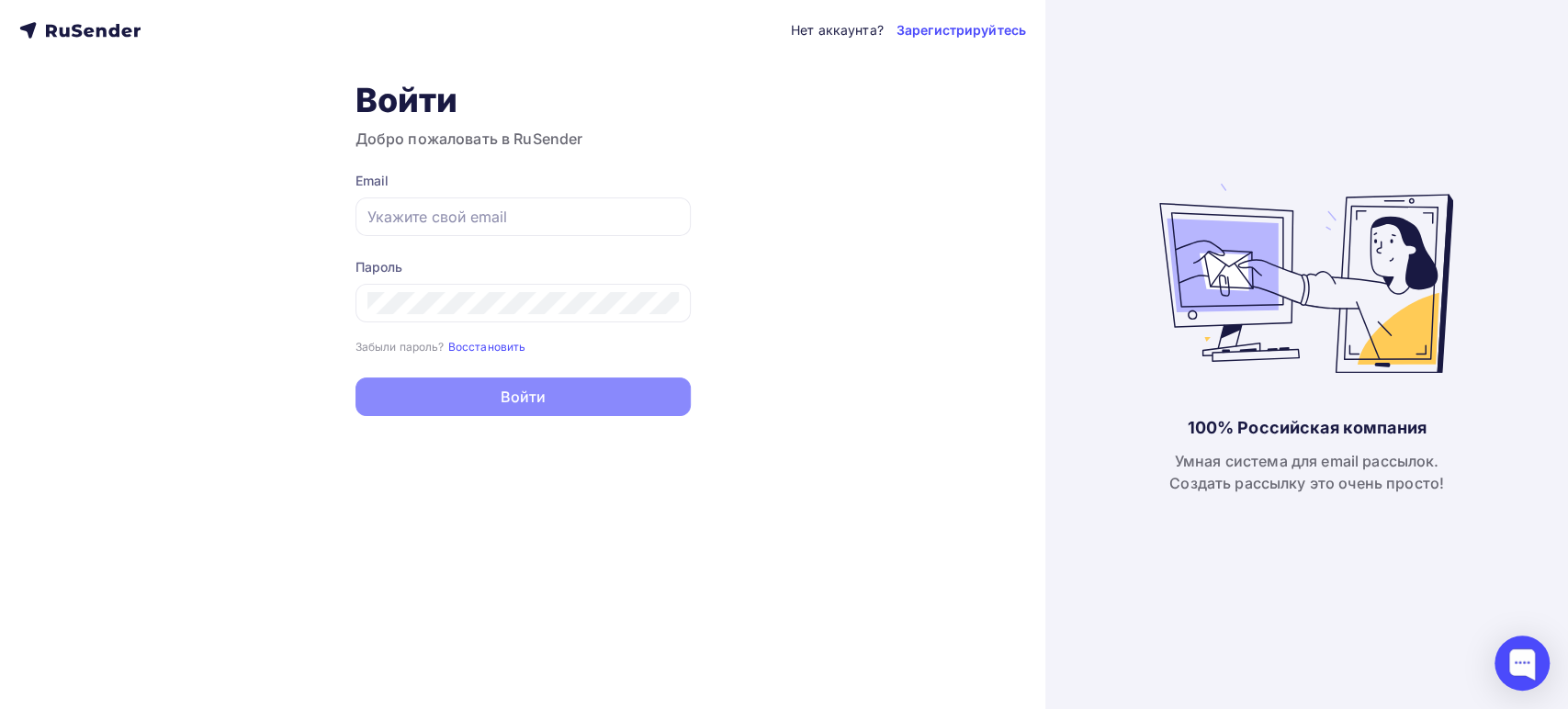type on "[EMAIL_ADDRESS][DOMAIN_NAME]" 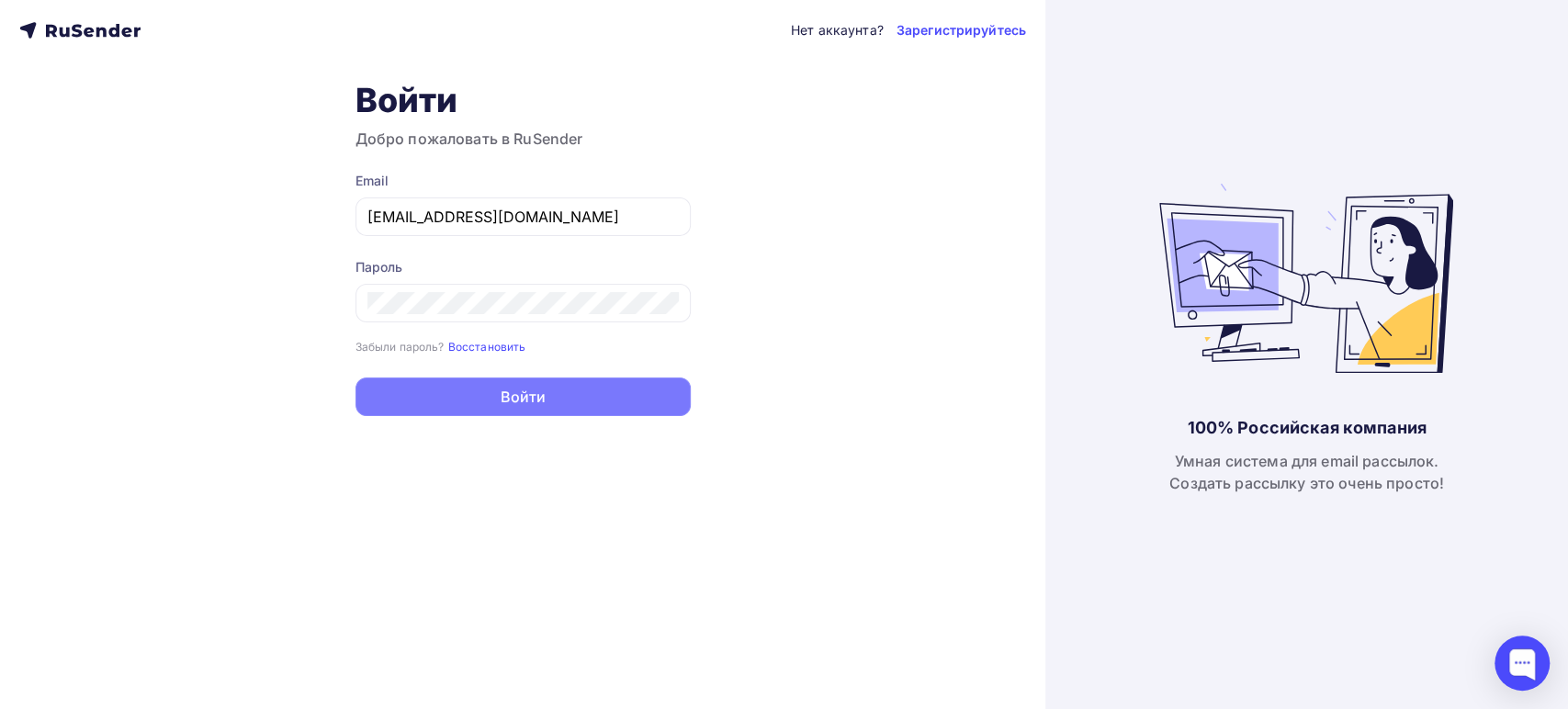 click on "Войти" at bounding box center [523, 397] 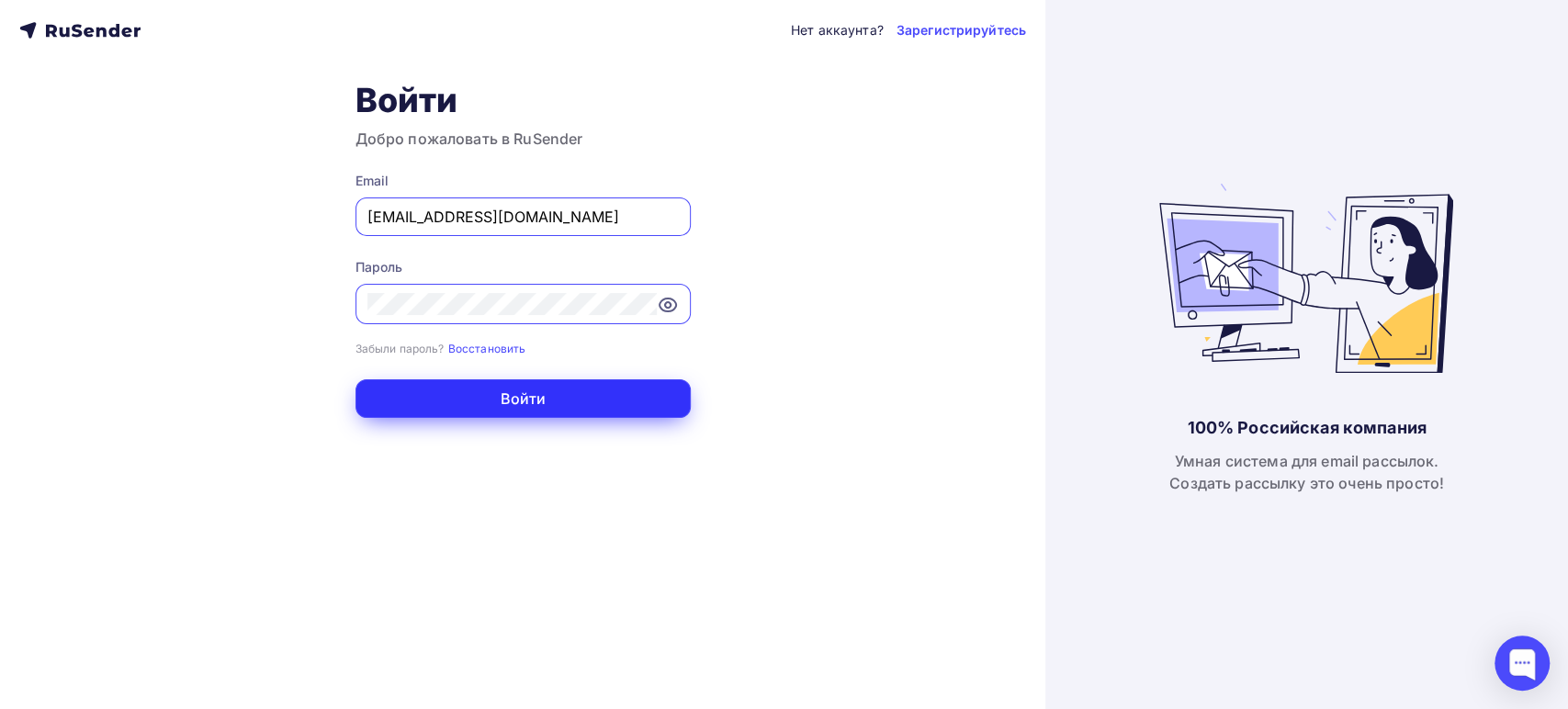 click on "Войти" at bounding box center (523, 399) 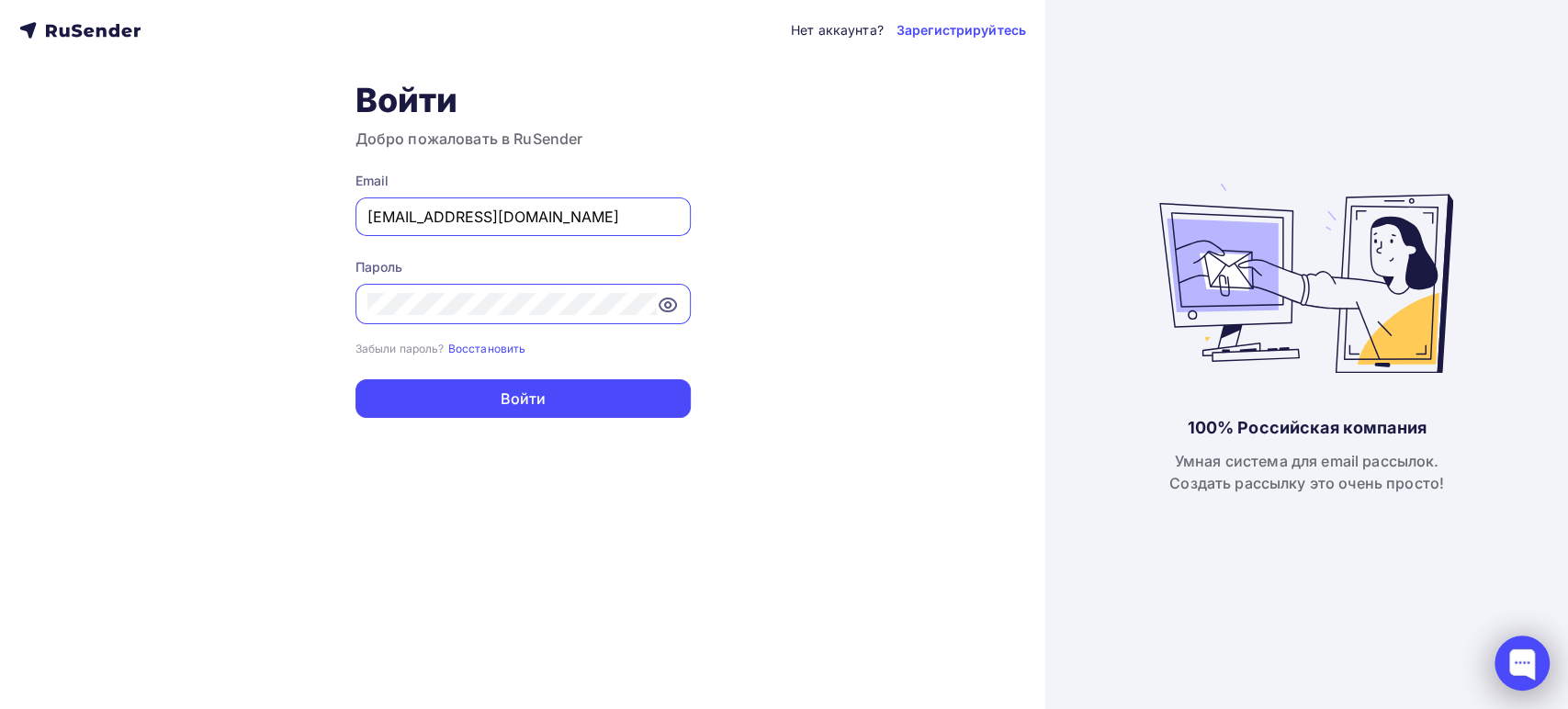 click at bounding box center [1522, 663] 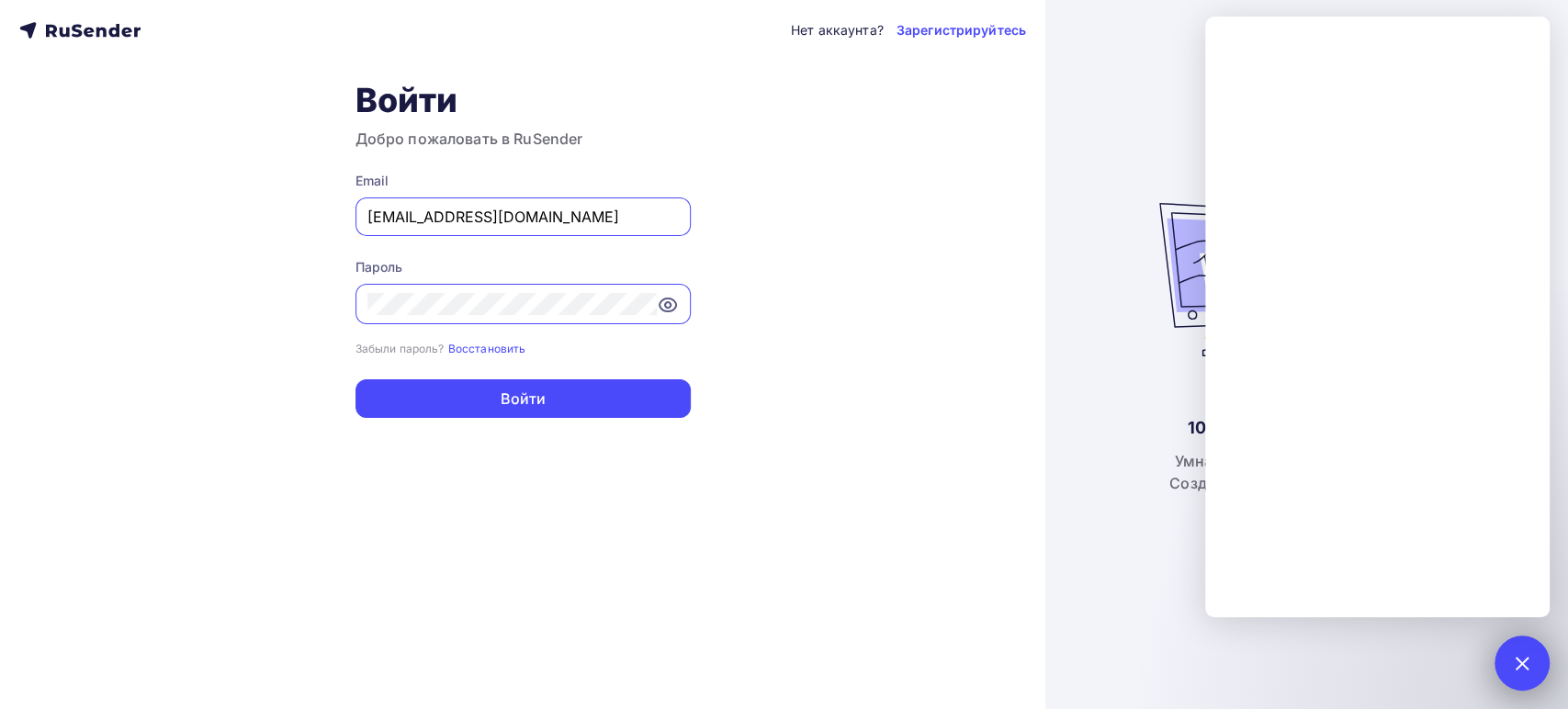 click at bounding box center (1521, 662) 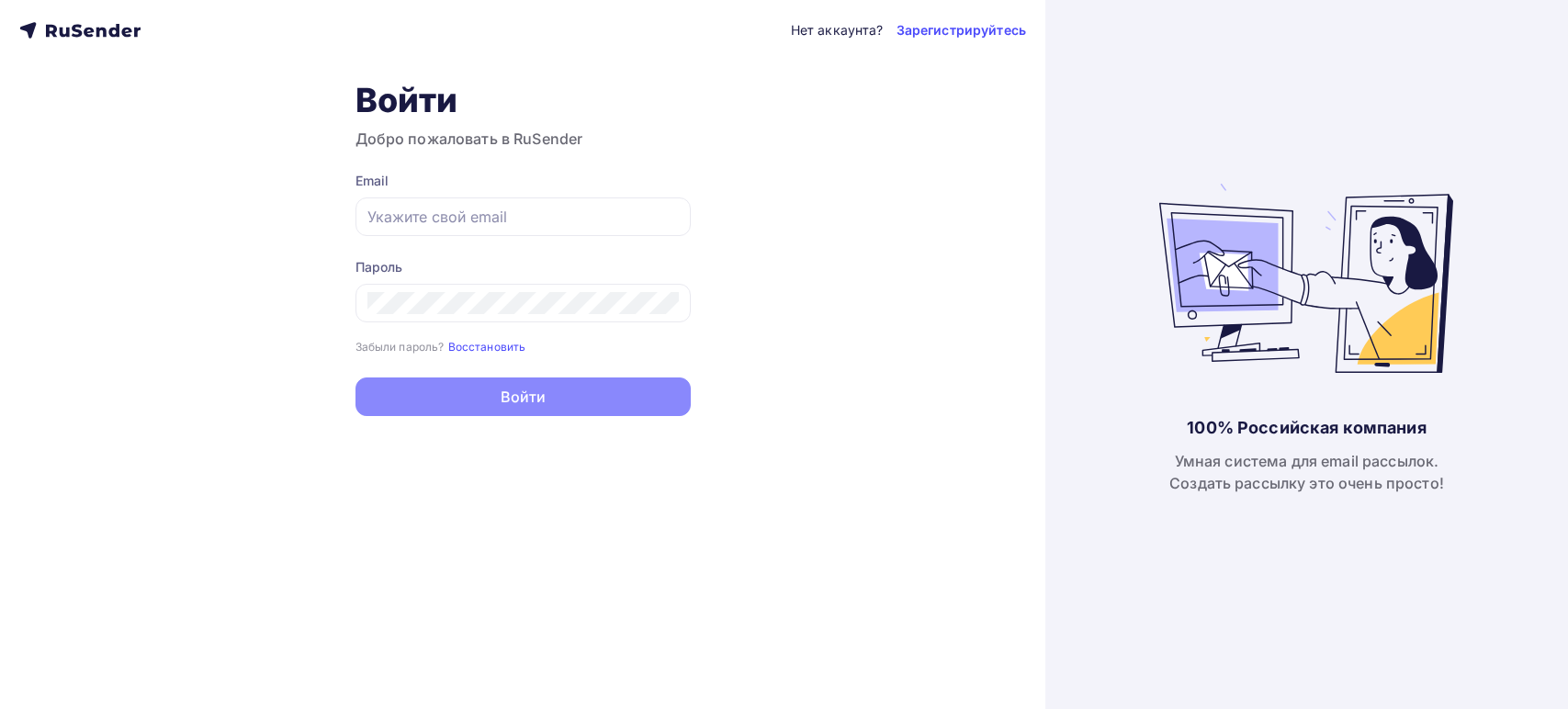 scroll, scrollTop: 0, scrollLeft: 0, axis: both 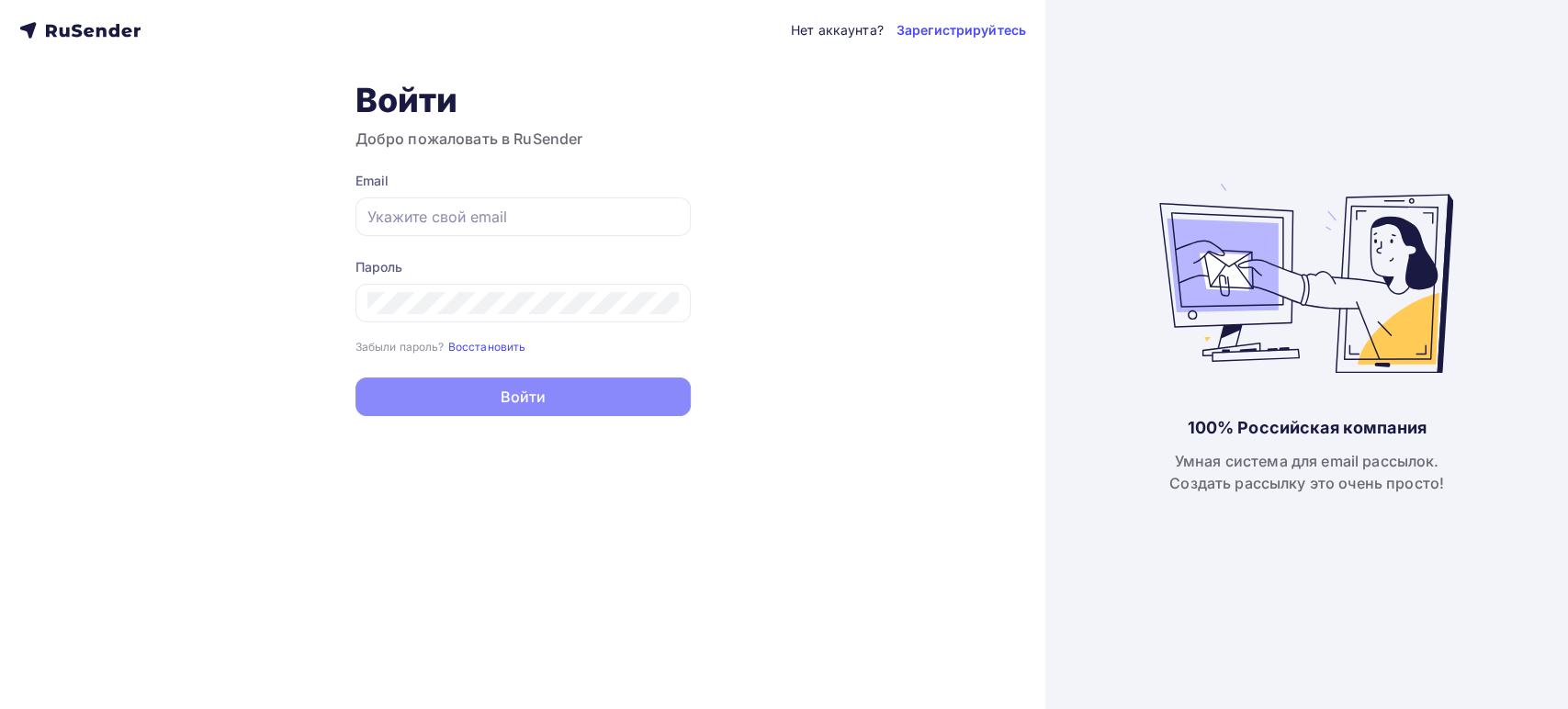 type on "[EMAIL_ADDRESS][DOMAIN_NAME]" 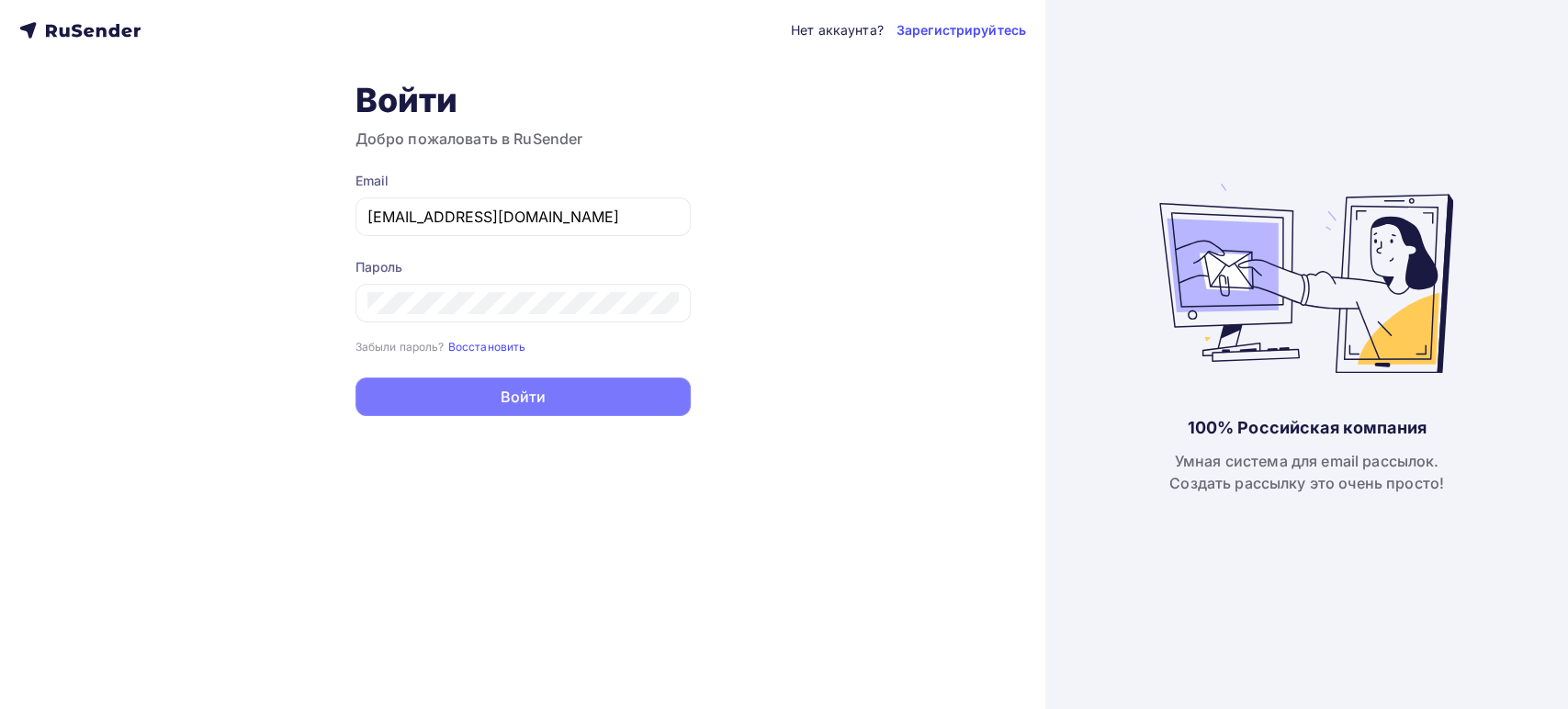 click on "Войти" at bounding box center (523, 397) 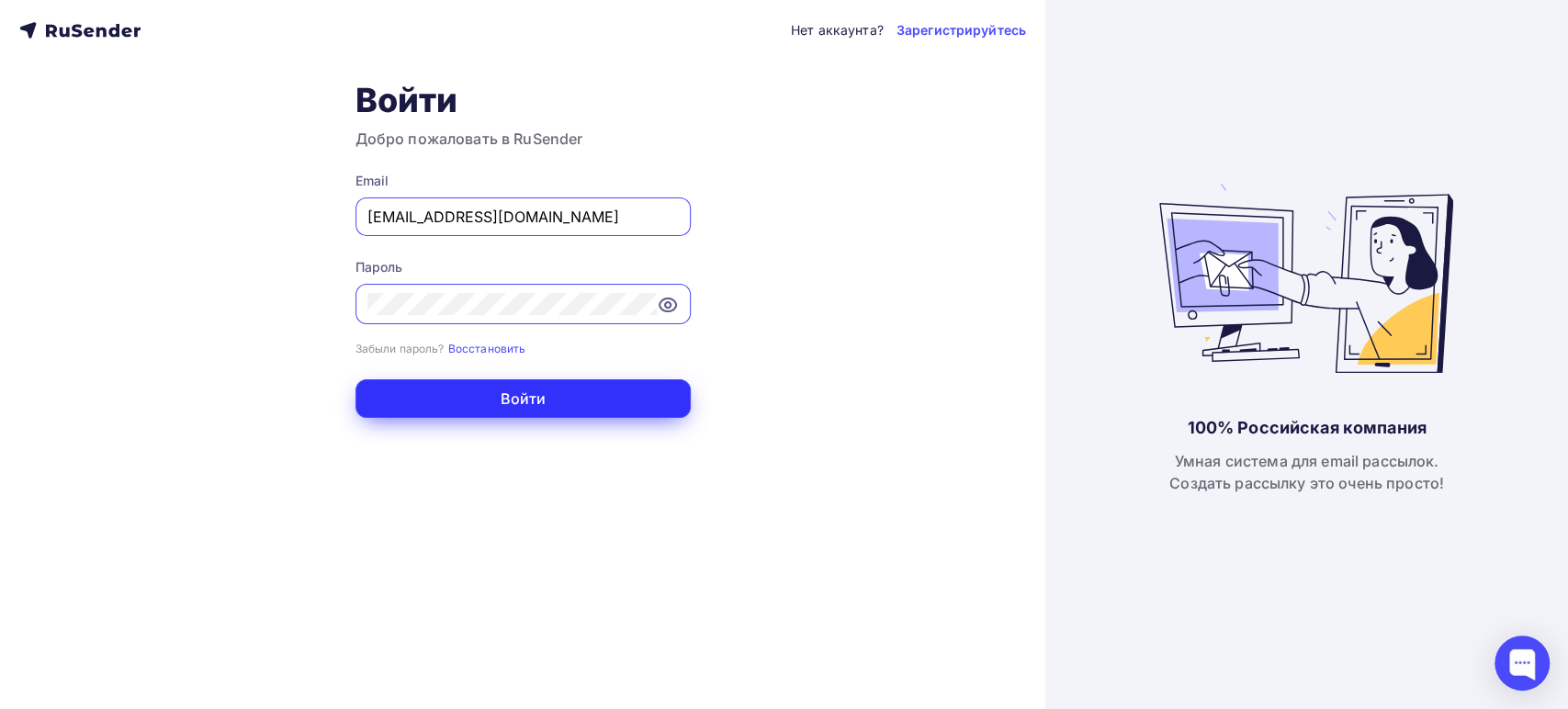 click on "Войти" at bounding box center [523, 399] 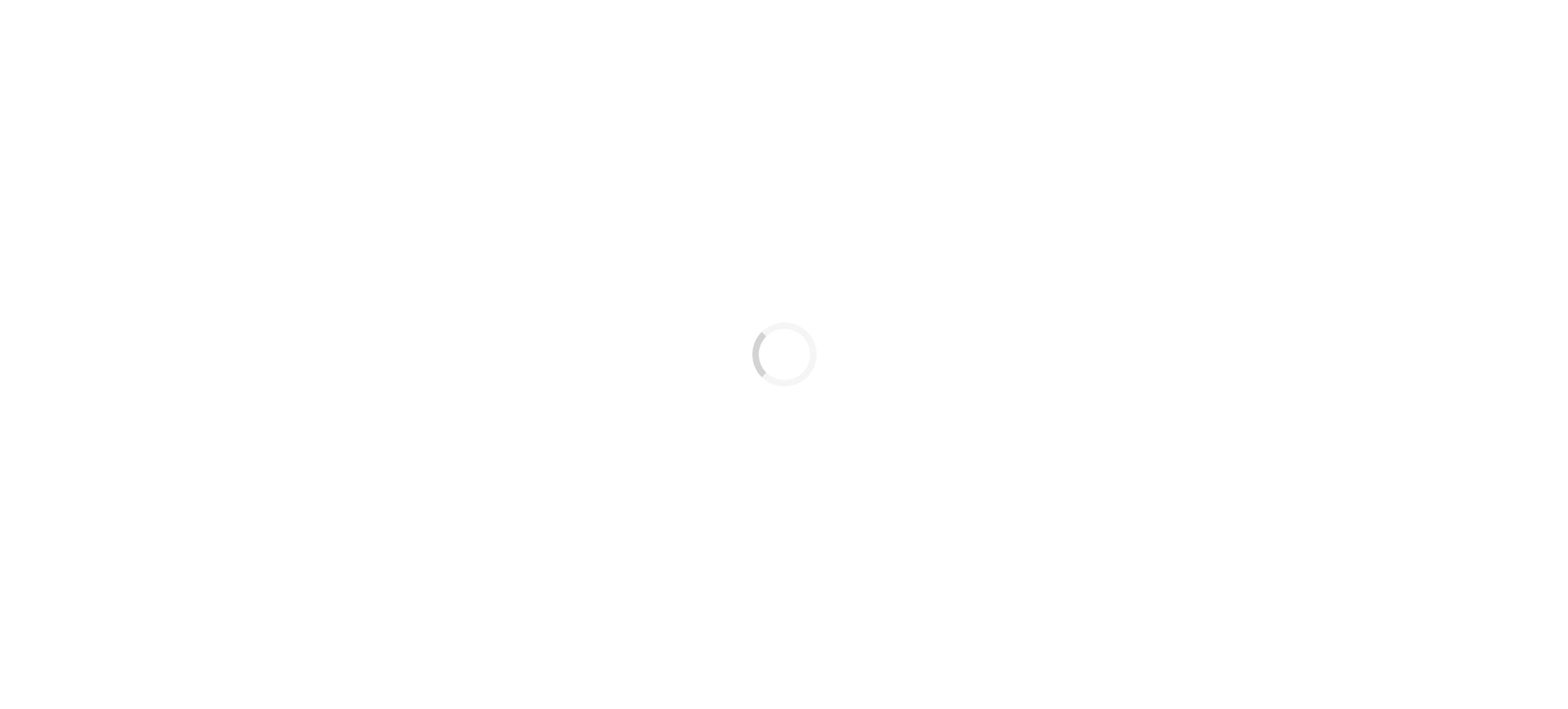 scroll, scrollTop: 0, scrollLeft: 0, axis: both 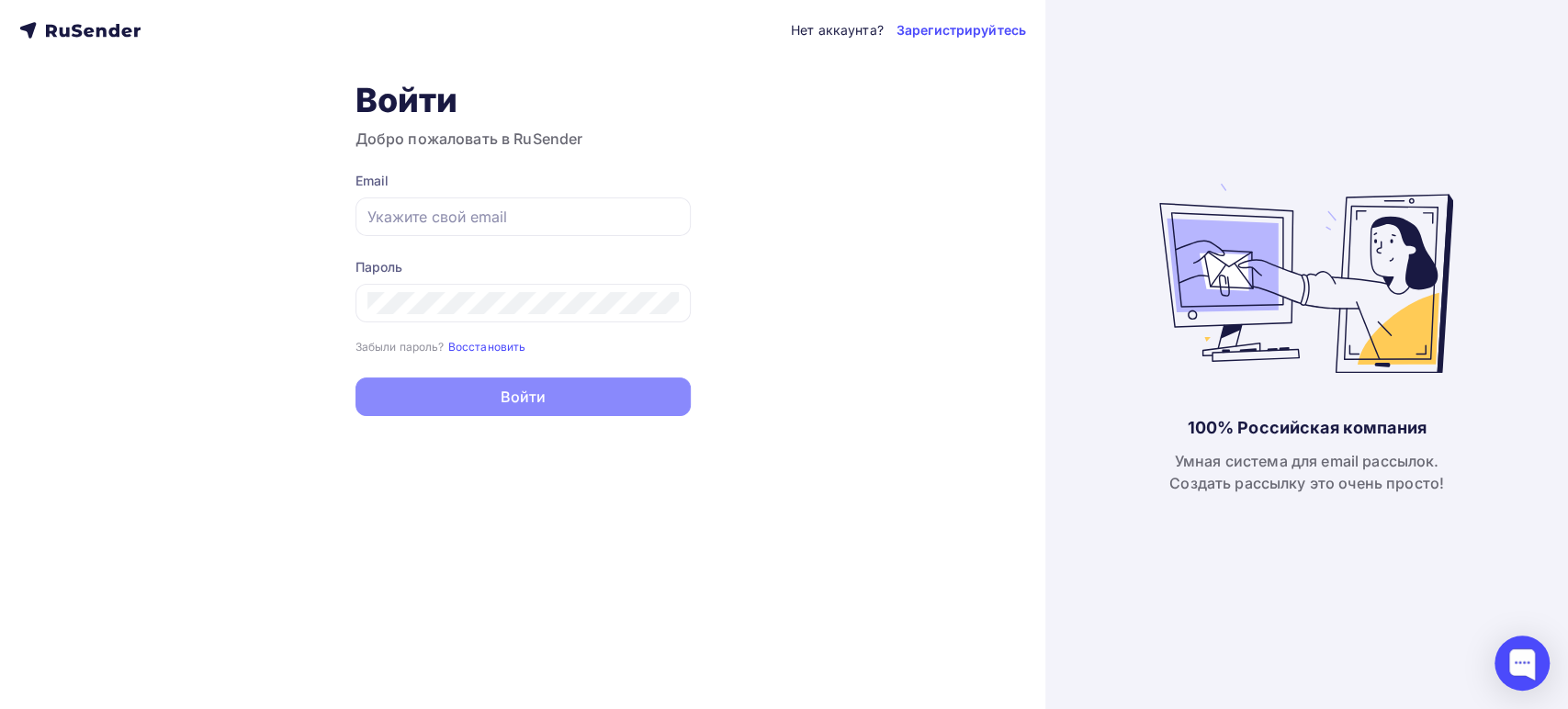type on "[EMAIL_ADDRESS][DOMAIN_NAME]" 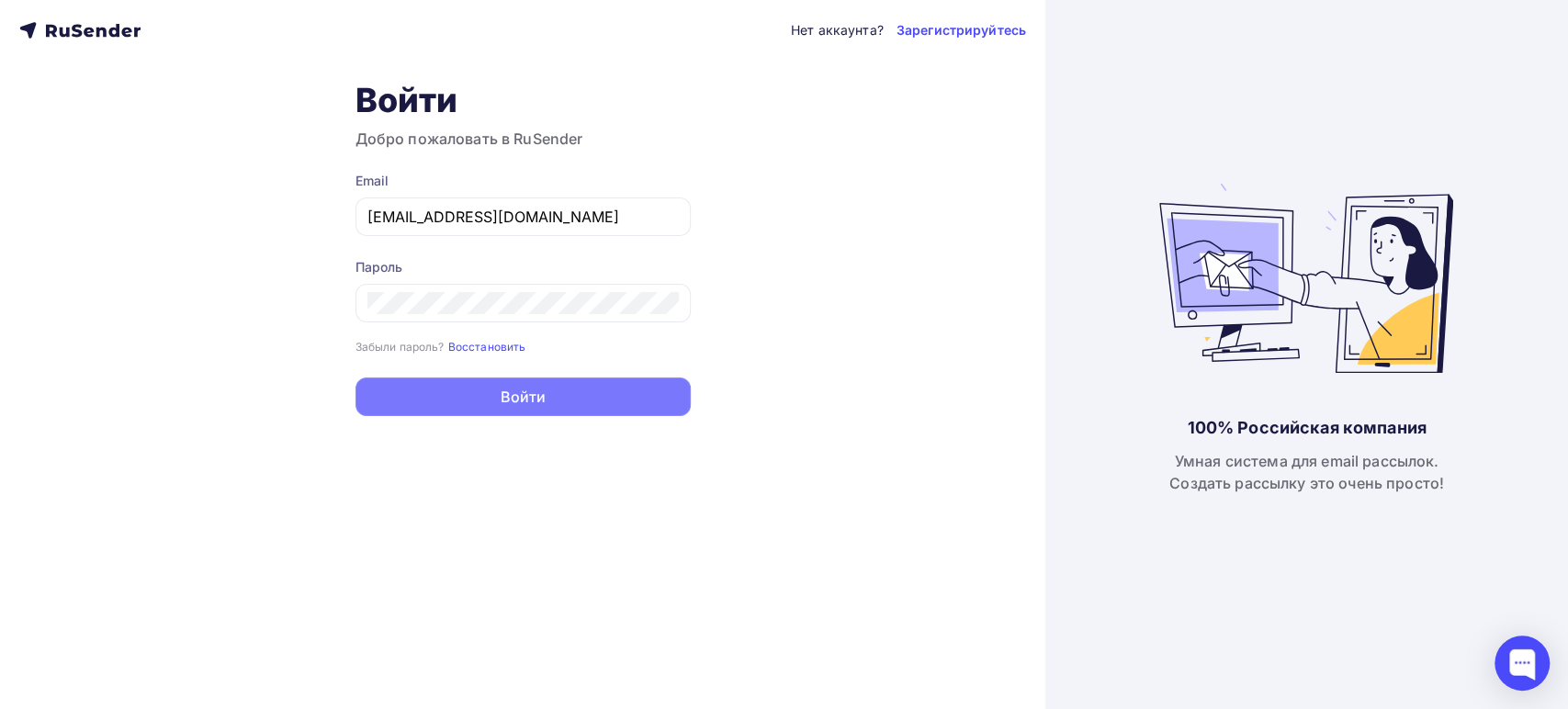 click on "Войти" at bounding box center (523, 397) 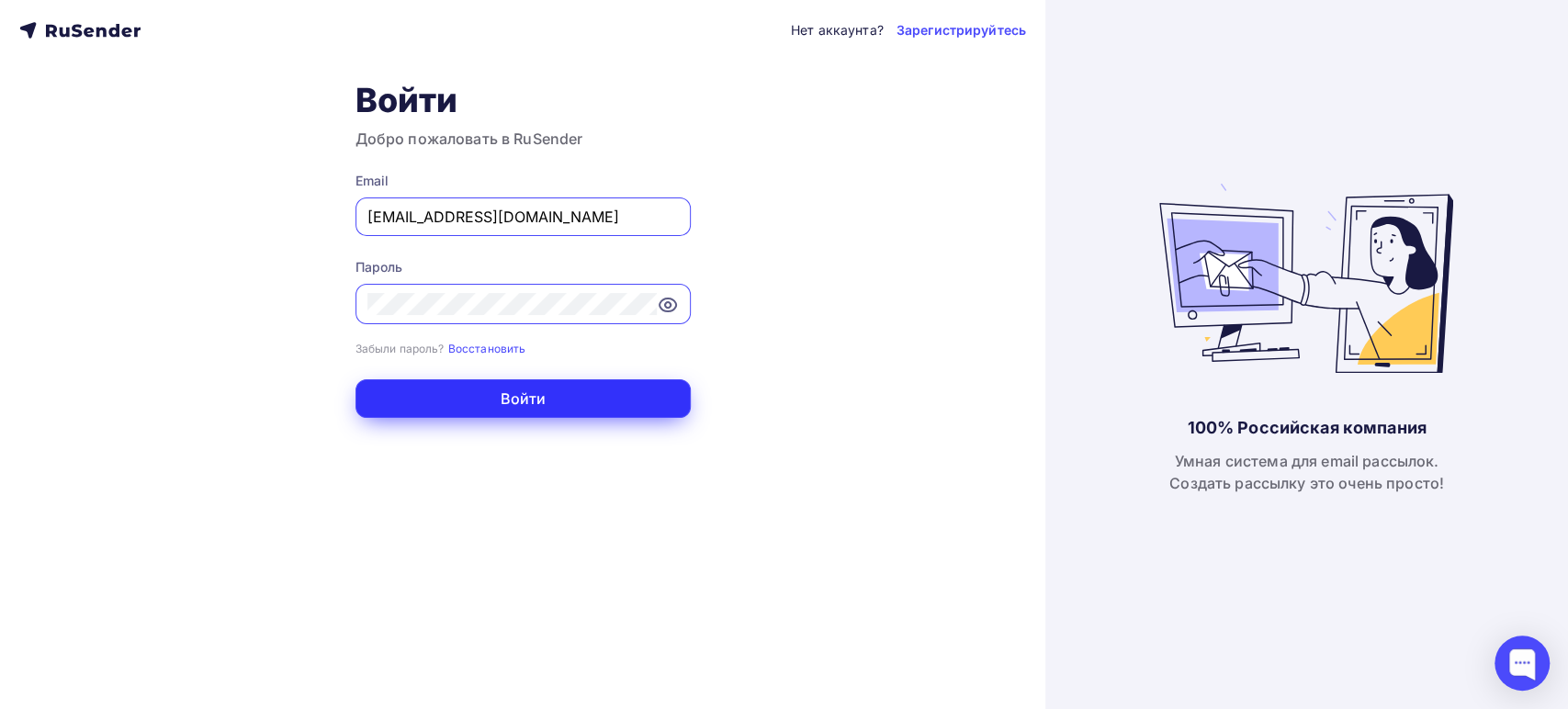 click on "Войти" at bounding box center [523, 399] 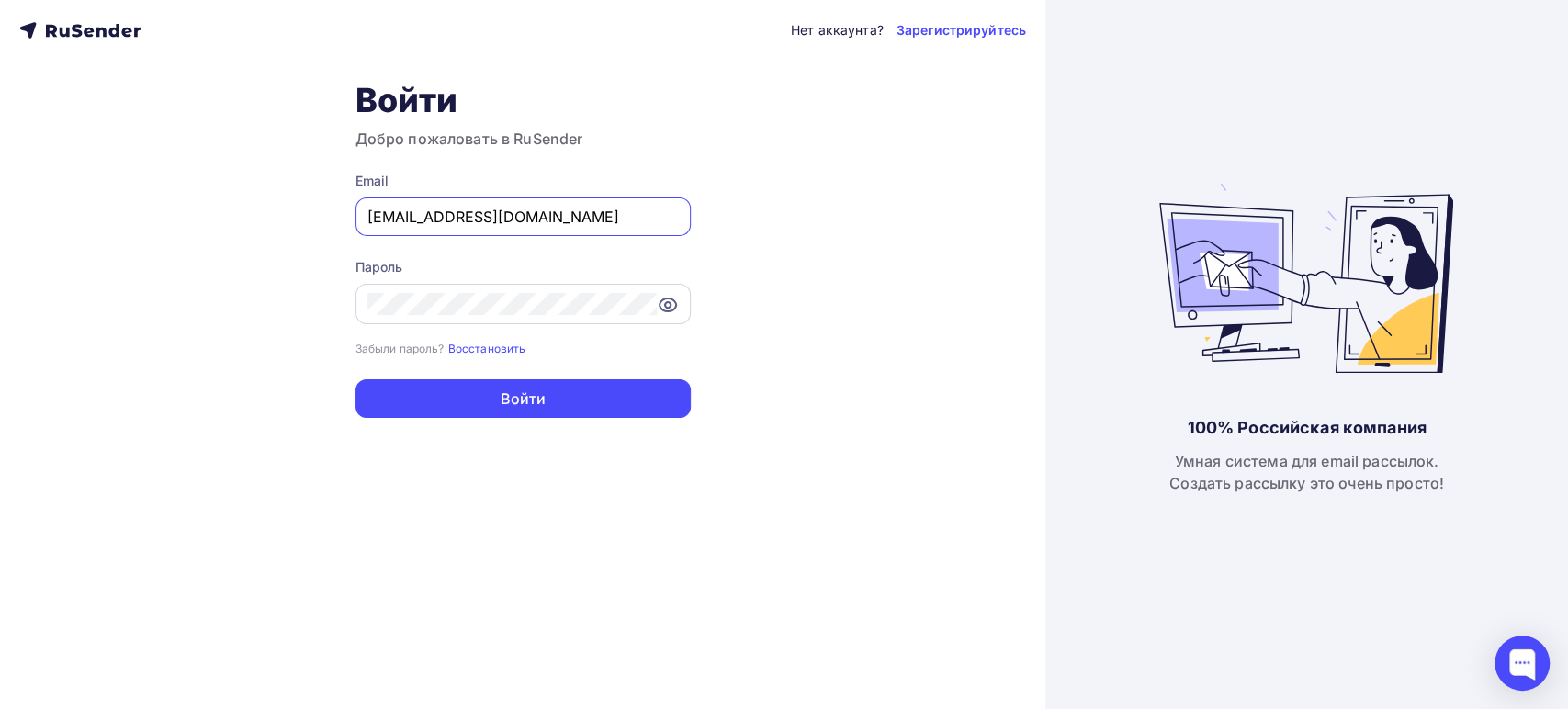 click 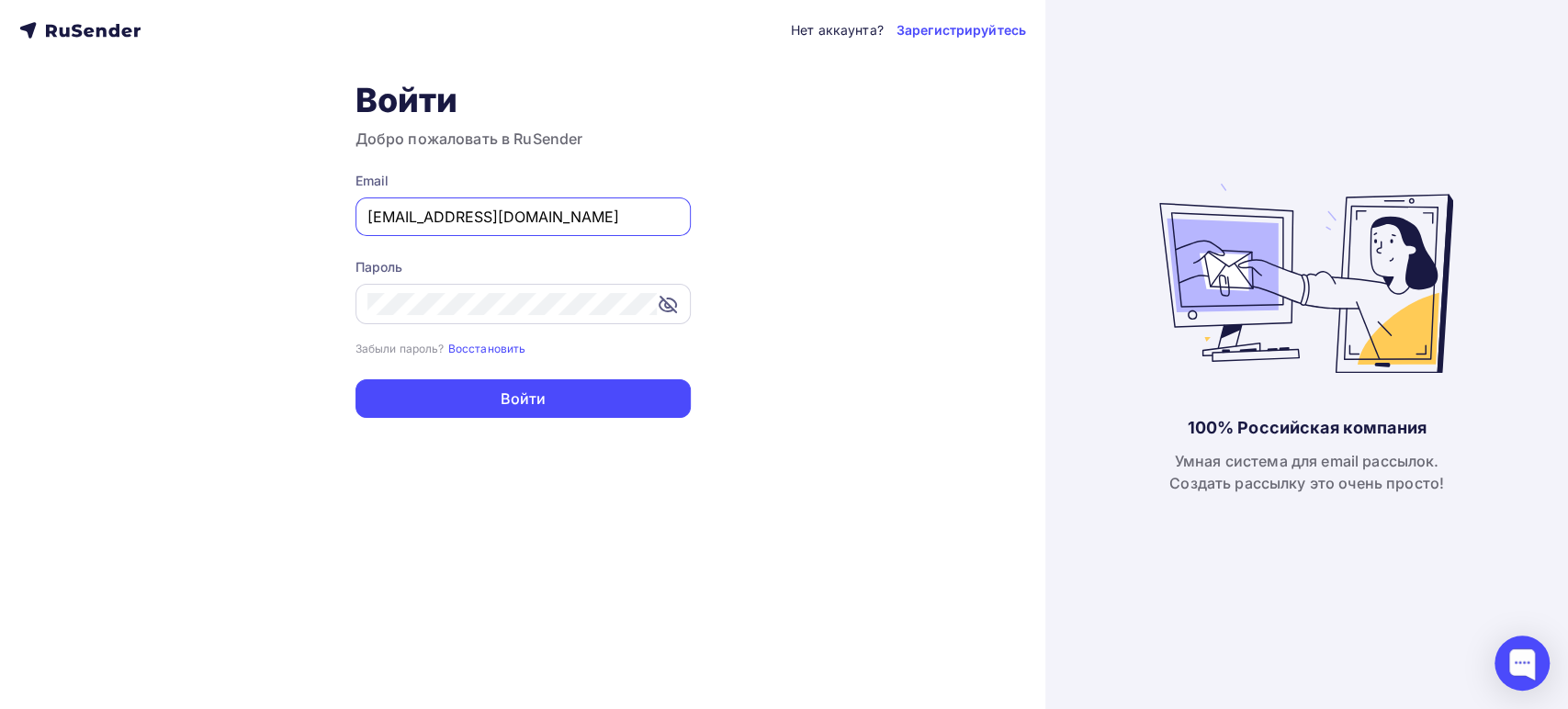 click 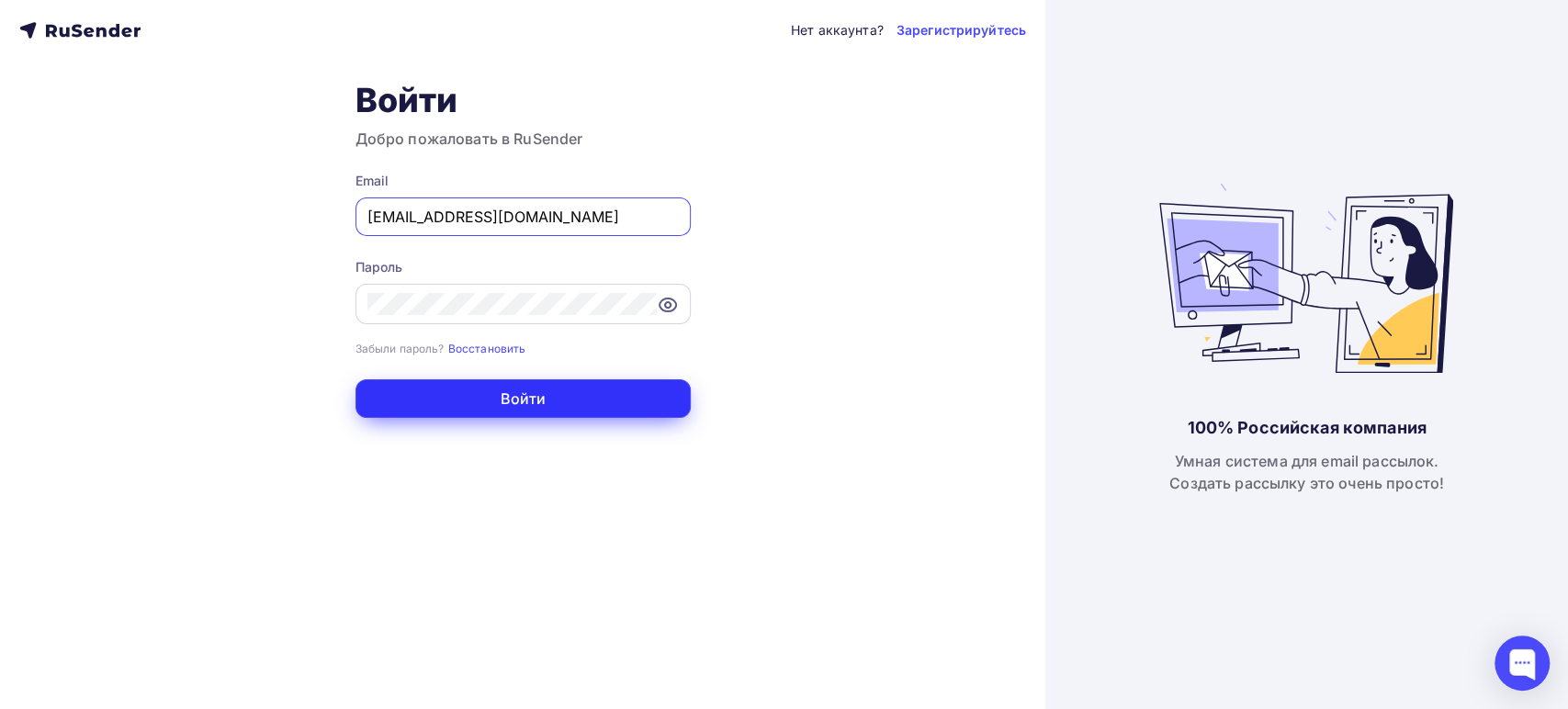 click on "Войти" at bounding box center (523, 399) 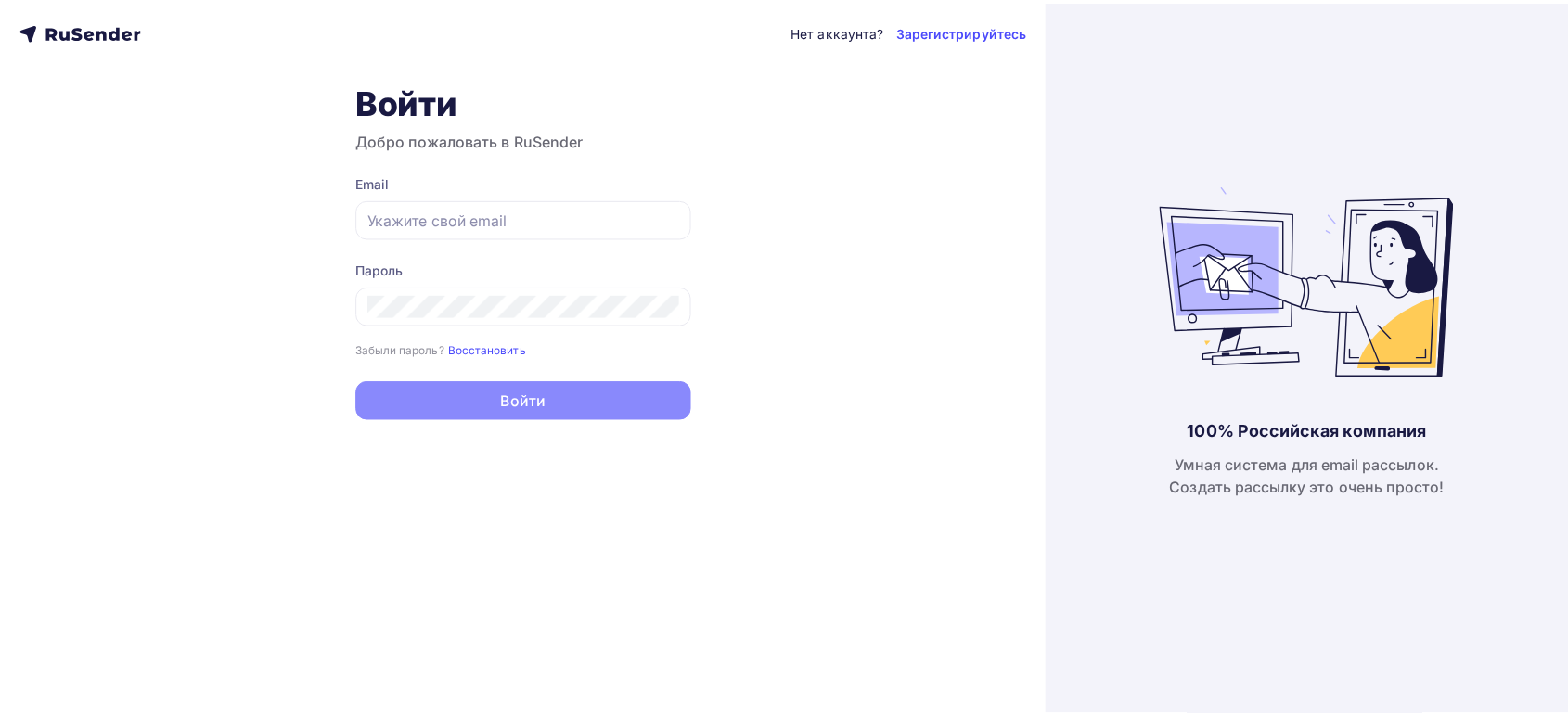 scroll, scrollTop: 0, scrollLeft: 0, axis: both 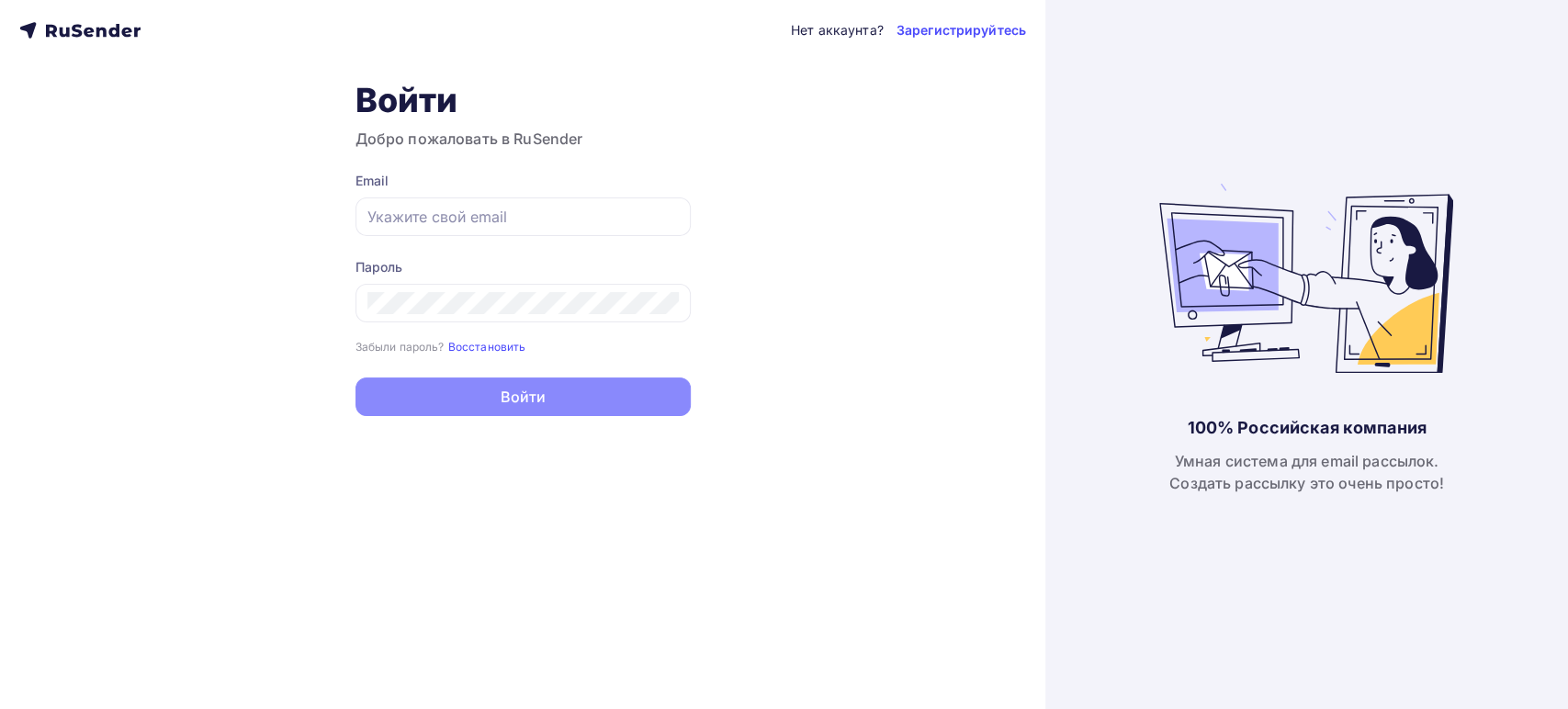 type on "[EMAIL_ADDRESS][DOMAIN_NAME]" 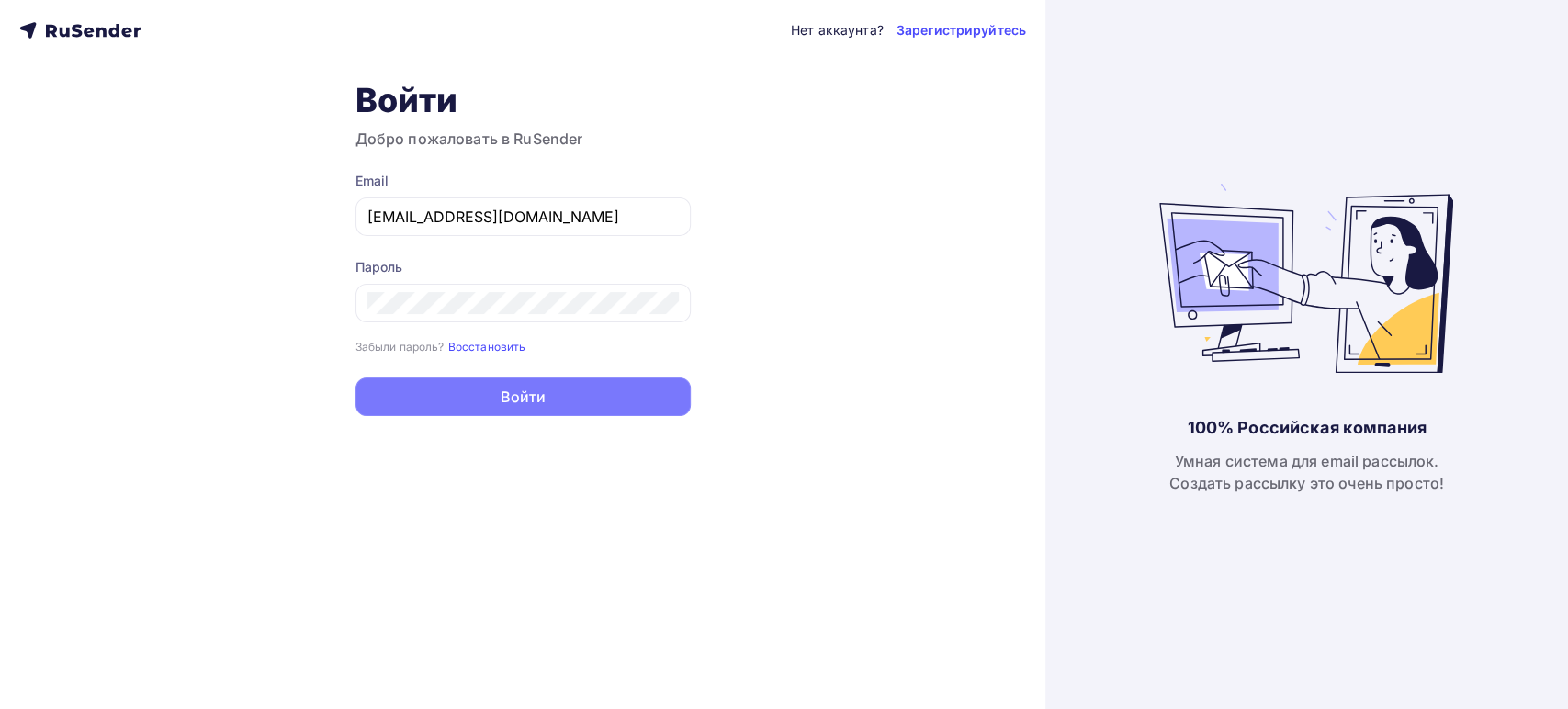 click on "Войти" at bounding box center [523, 397] 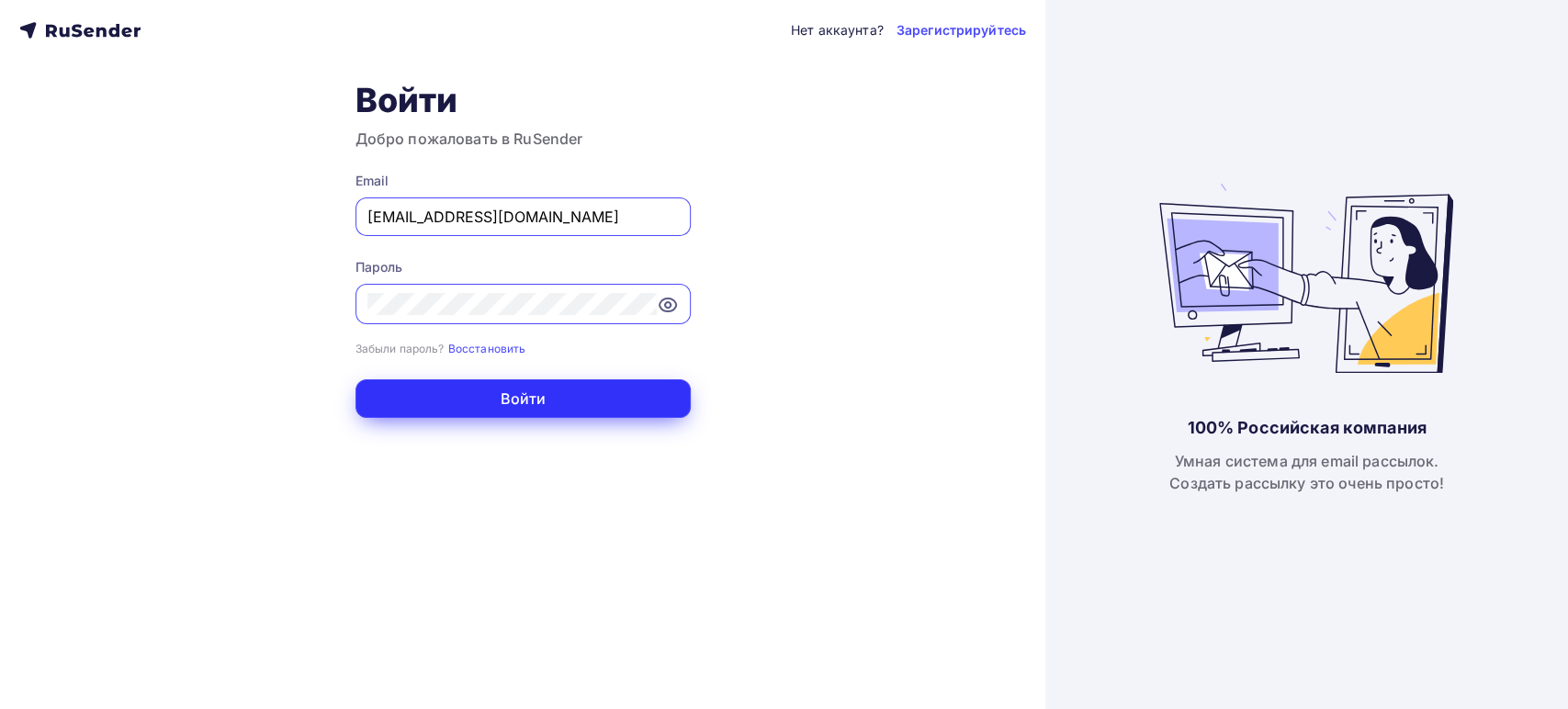 click on "Войти" at bounding box center [523, 399] 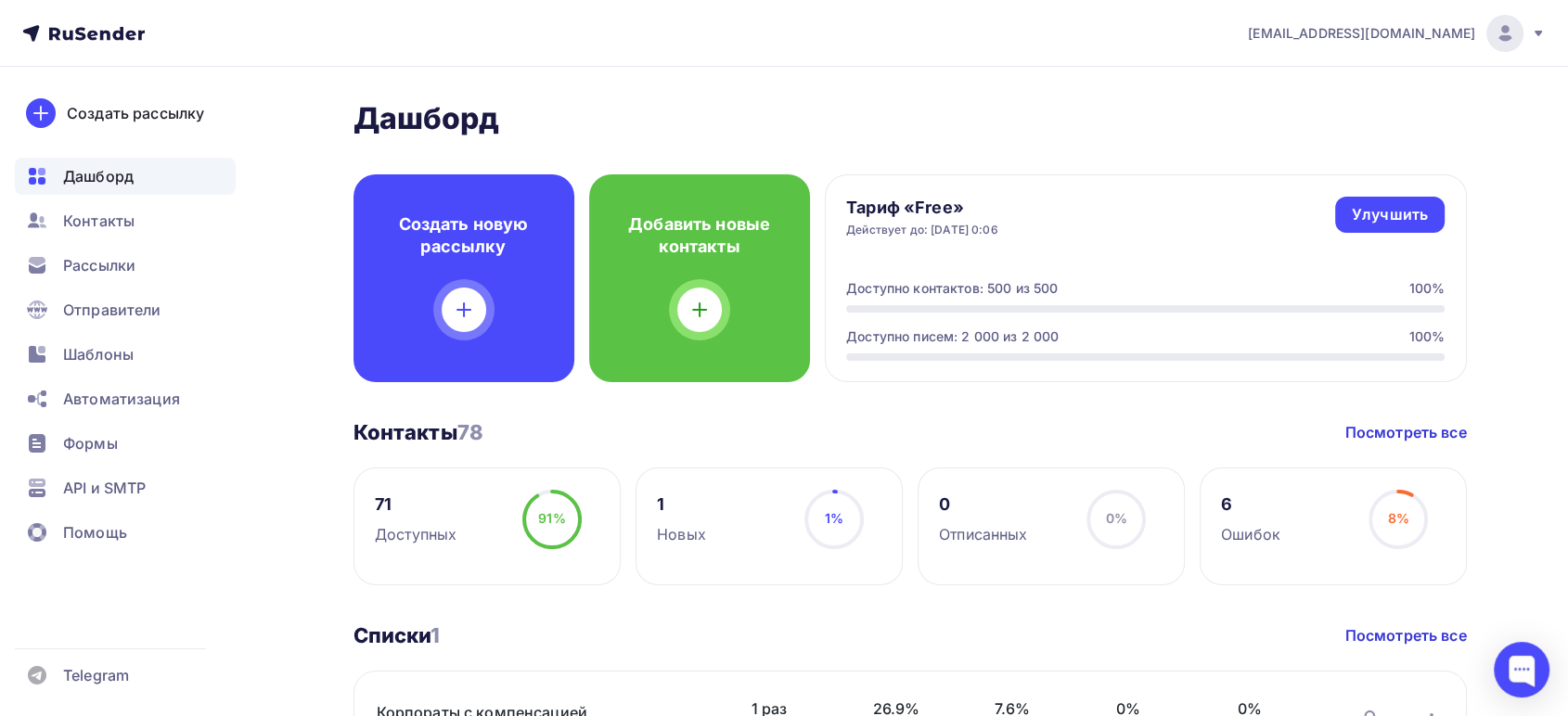 click on "Дашборд
Контакты
Рассылки
Отправители
Шаблоны
Автоматизация
Формы
API и SMTP
Помощь" at bounding box center [125, 359] 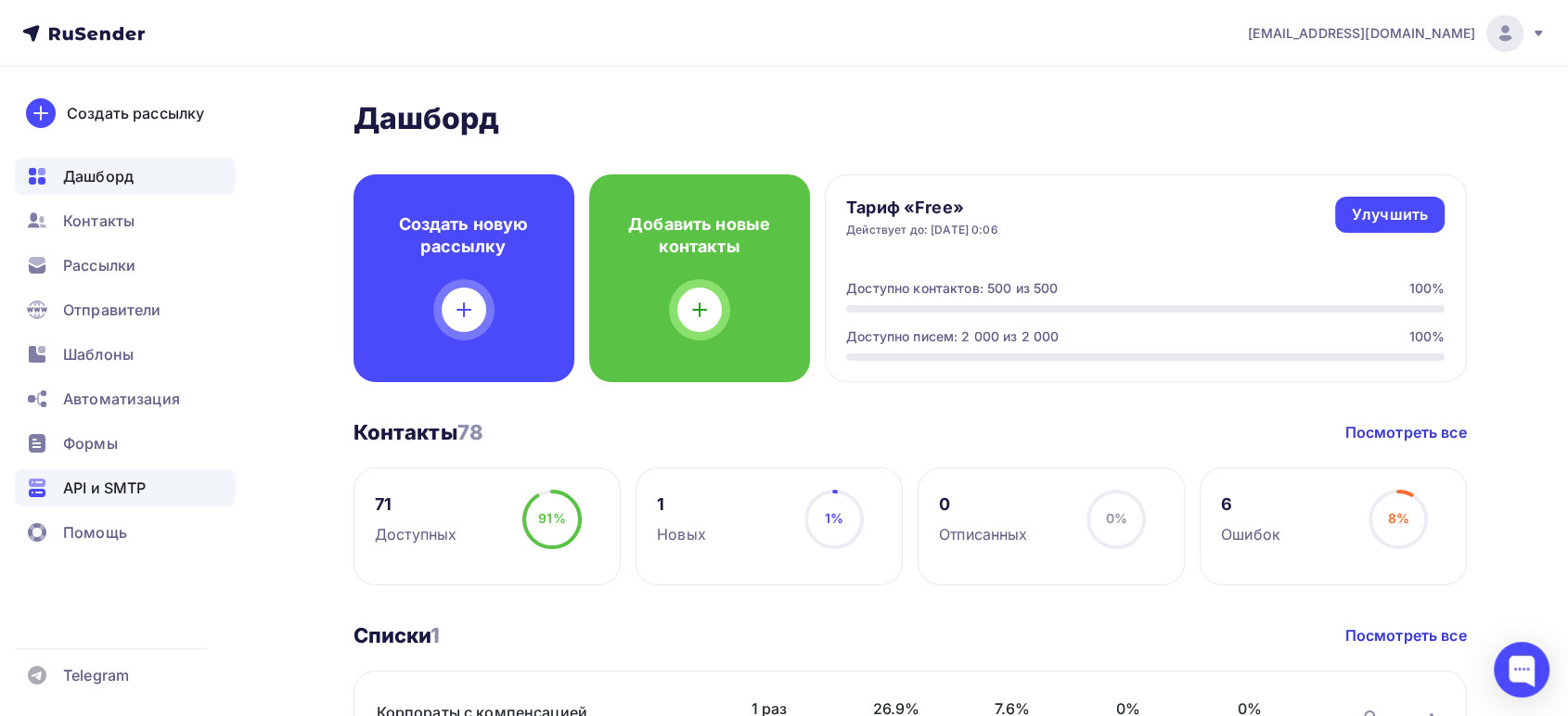 click on "API и SMTP" at bounding box center (104, 488) 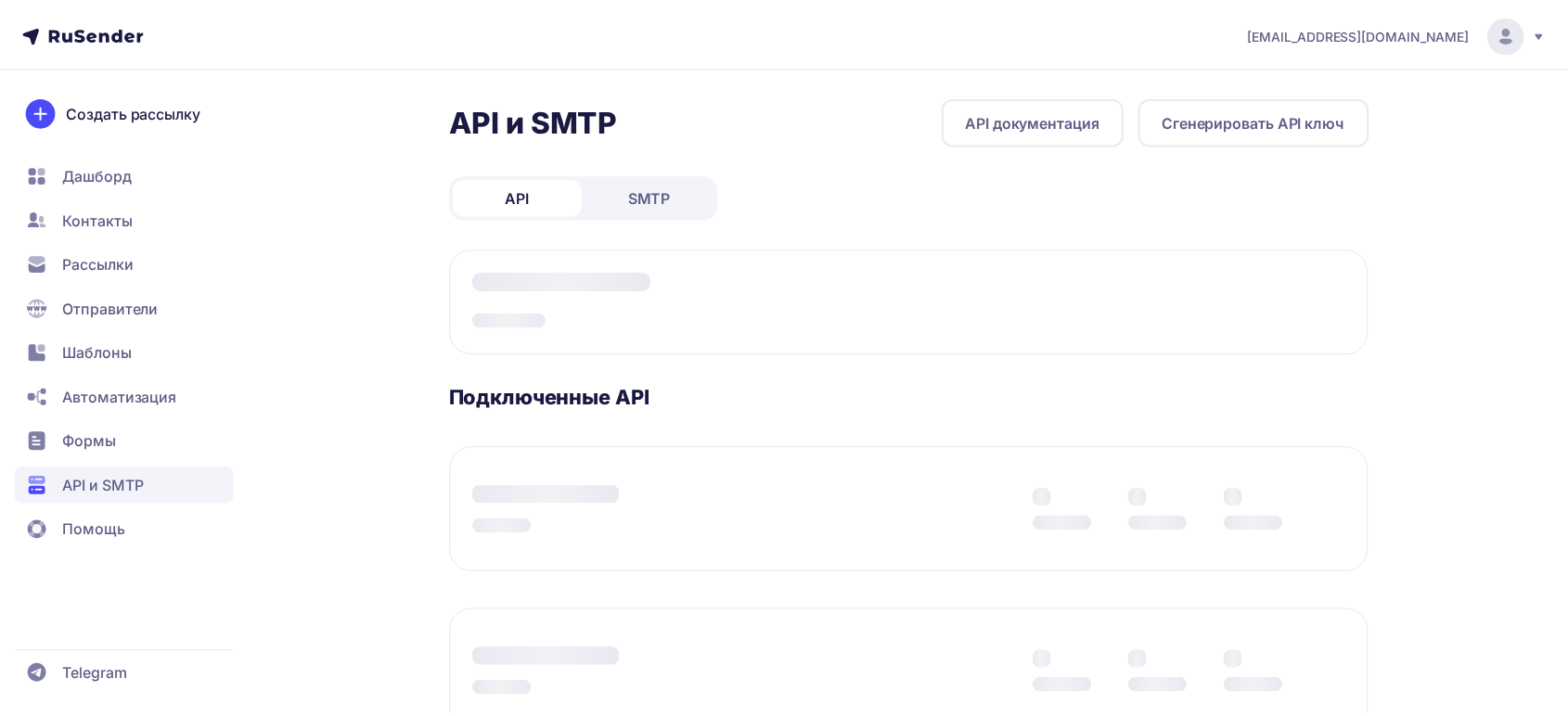 scroll, scrollTop: 0, scrollLeft: 0, axis: both 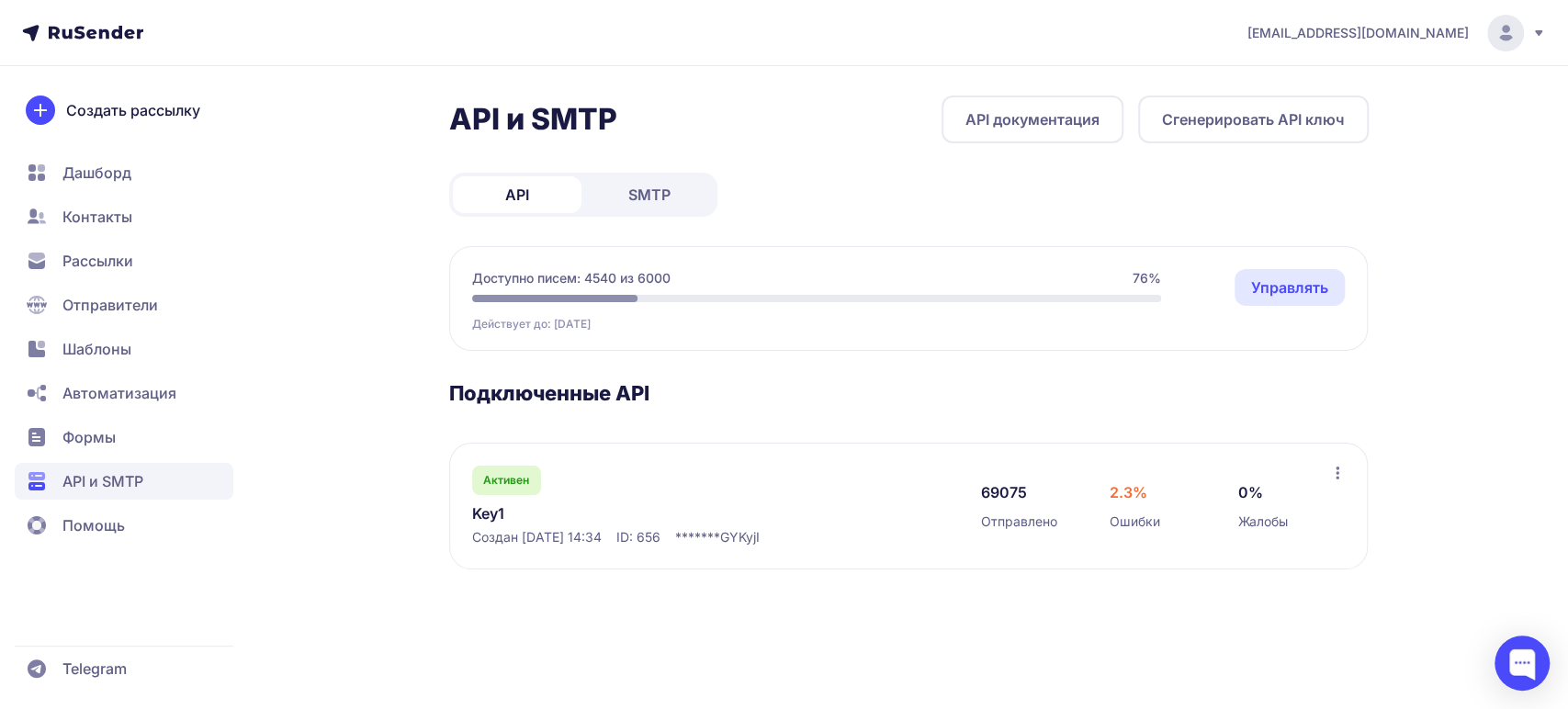 click on "Key1" at bounding box center [660, 513] 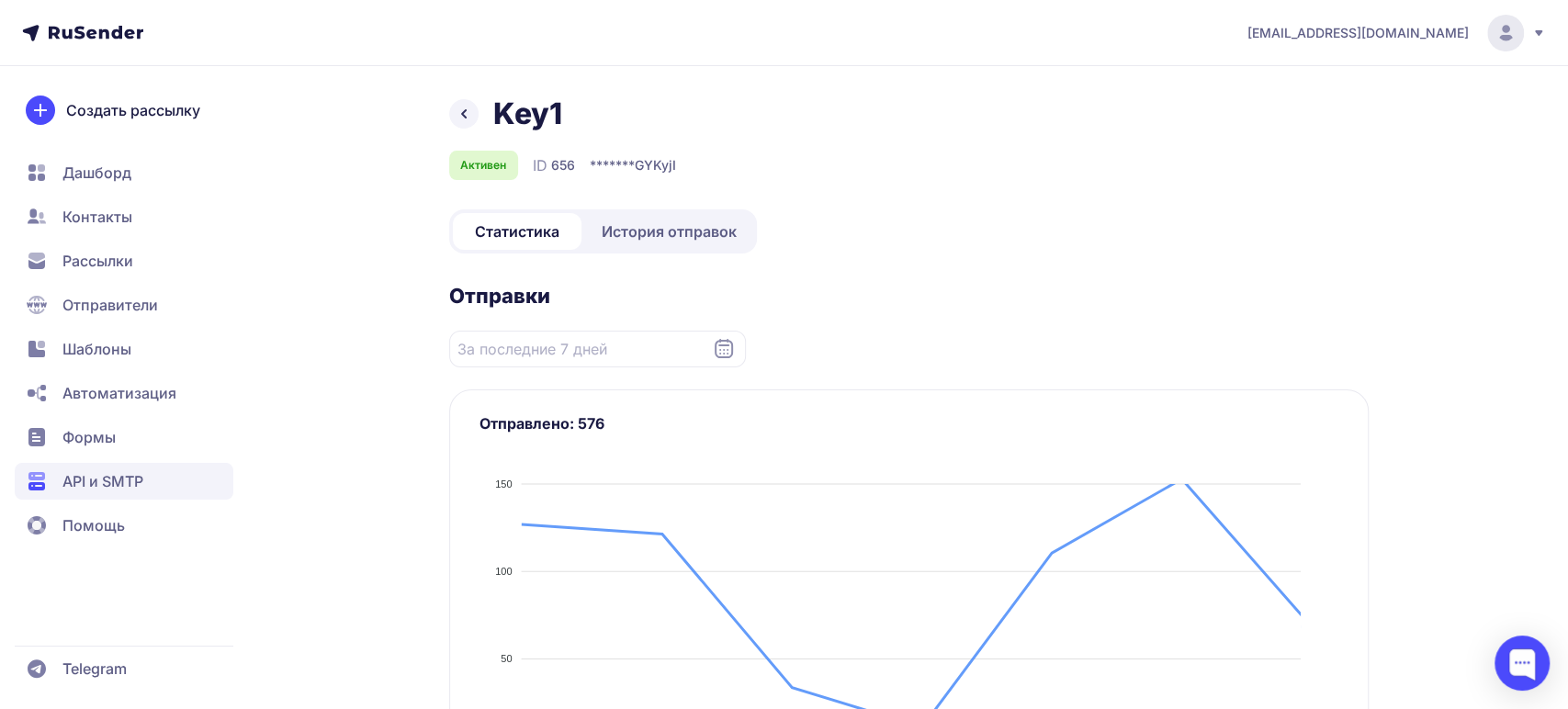 click on "История отправок" at bounding box center [669, 231] 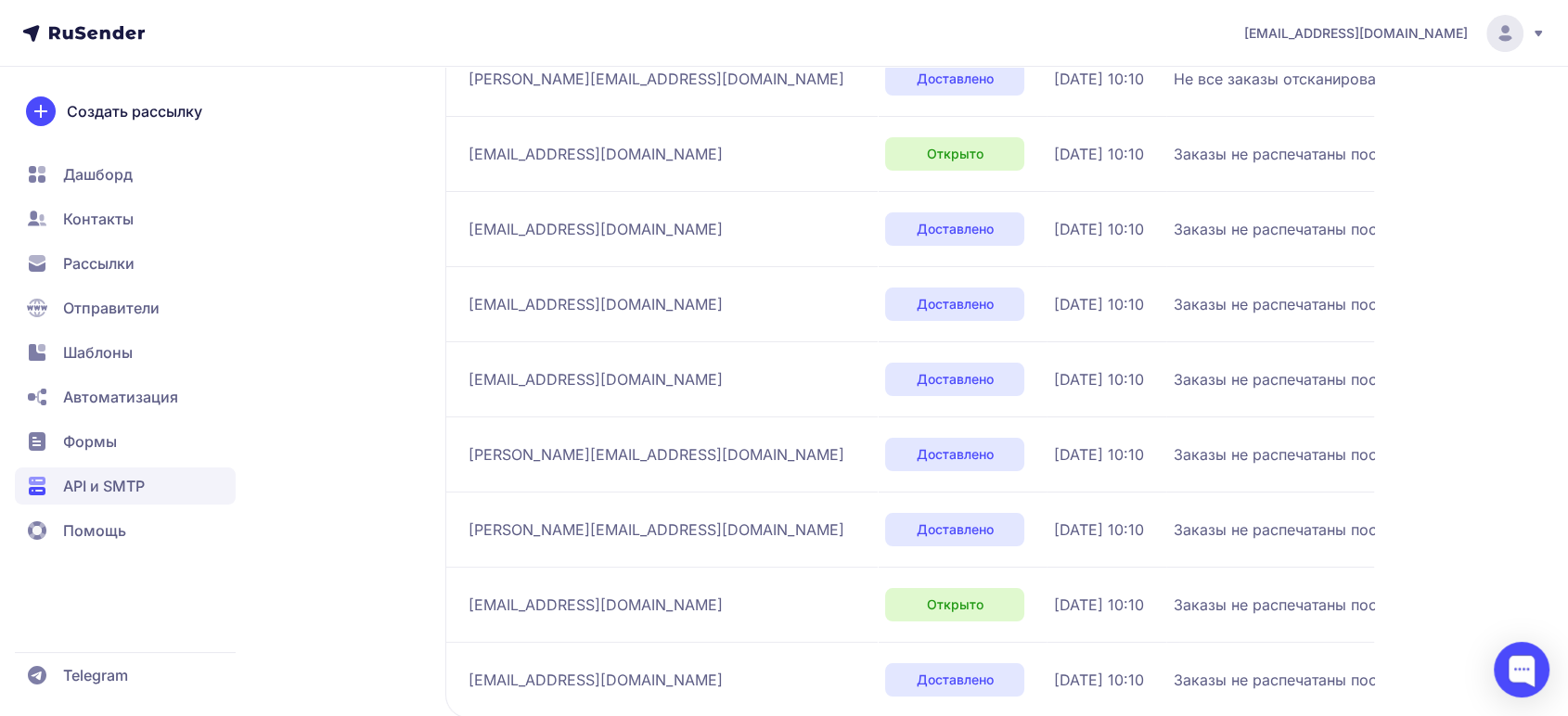 scroll, scrollTop: 594, scrollLeft: 0, axis: vertical 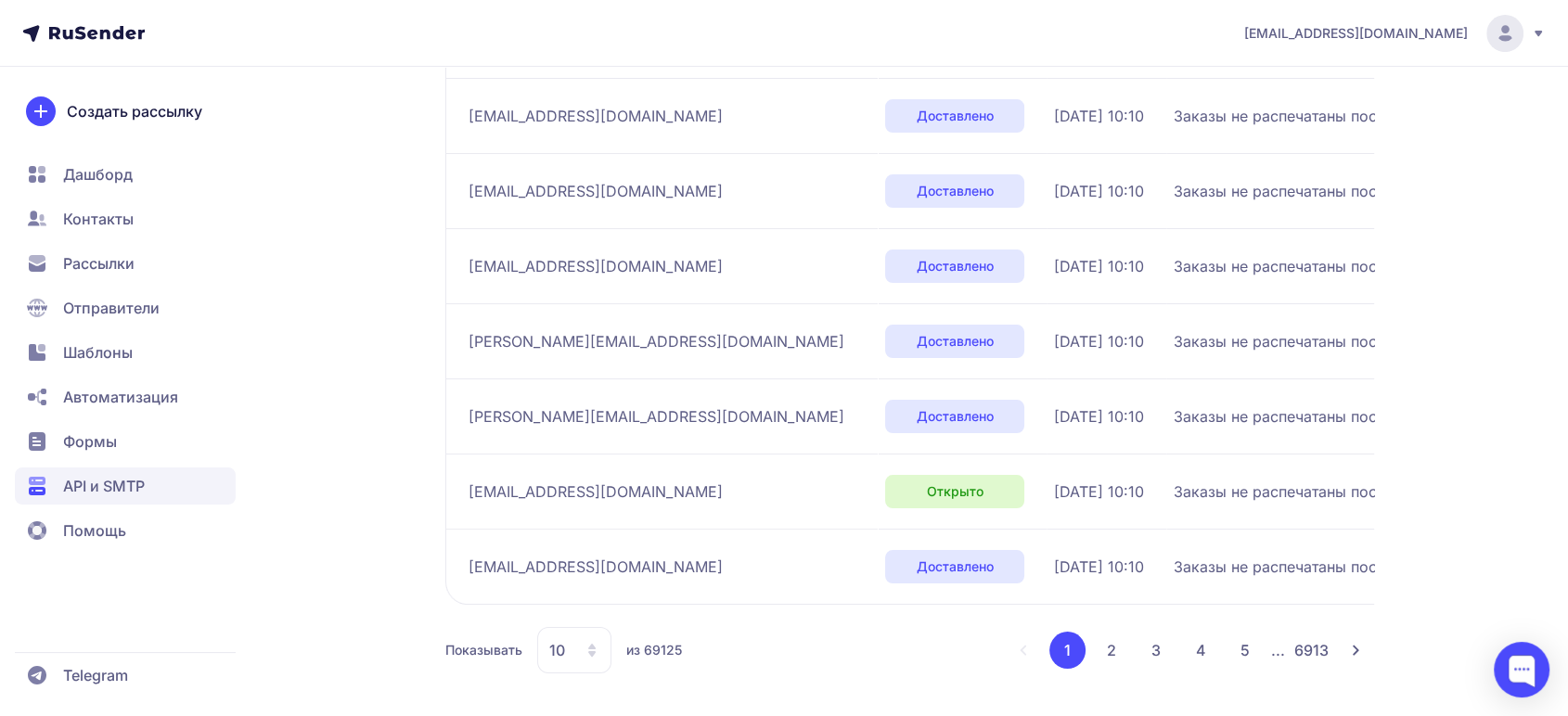 click on "10" at bounding box center (557, 650) 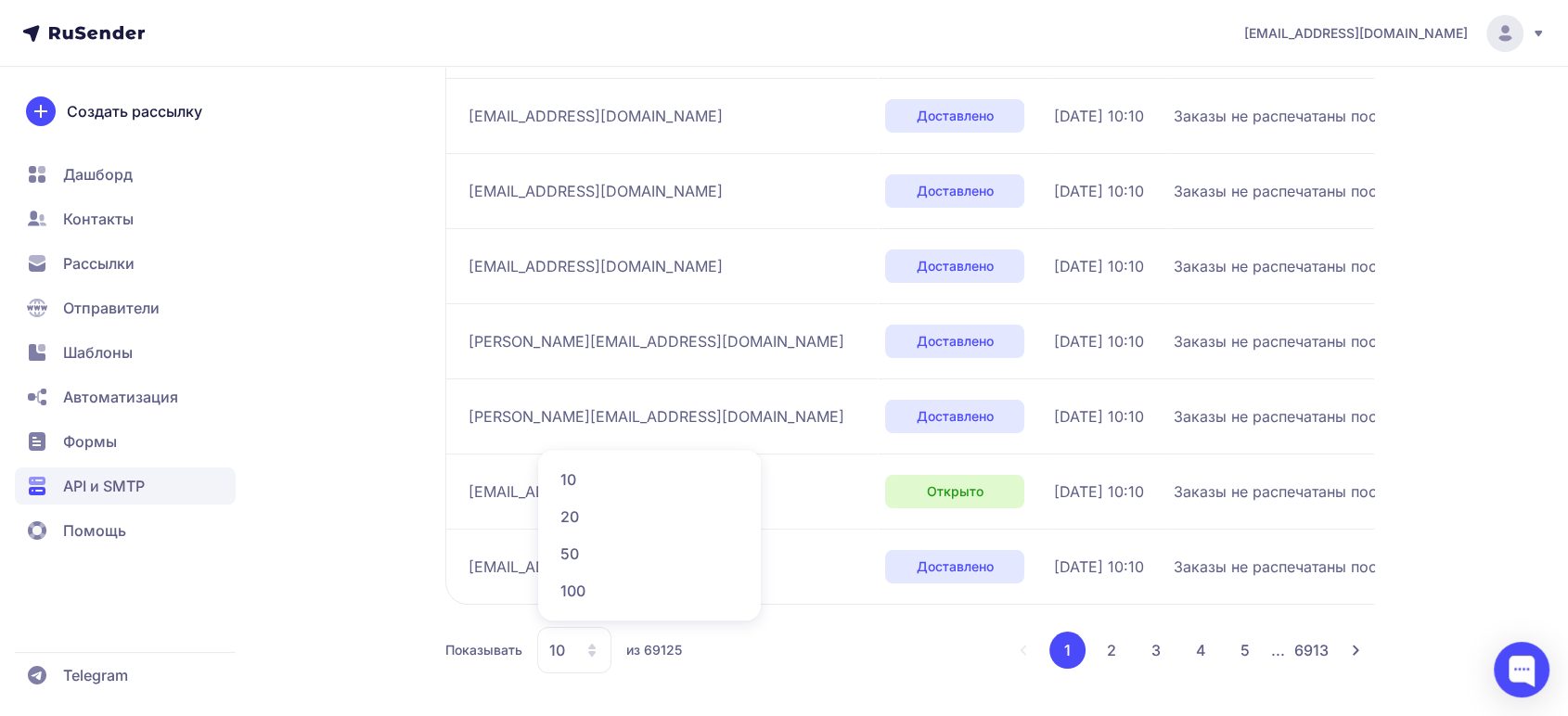 drag, startPoint x: 610, startPoint y: 590, endPoint x: 620, endPoint y: 587, distance: 10.440307 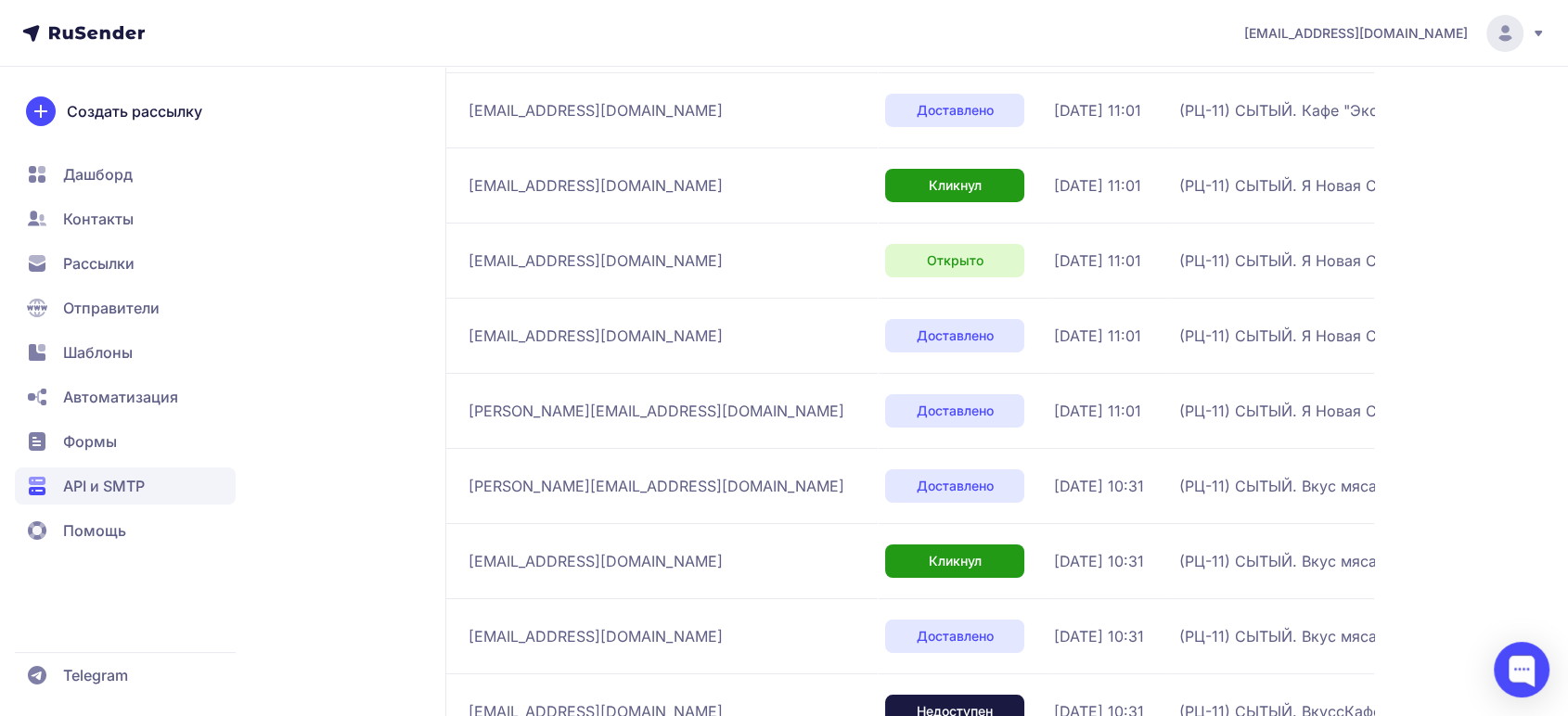scroll, scrollTop: 7292, scrollLeft: 0, axis: vertical 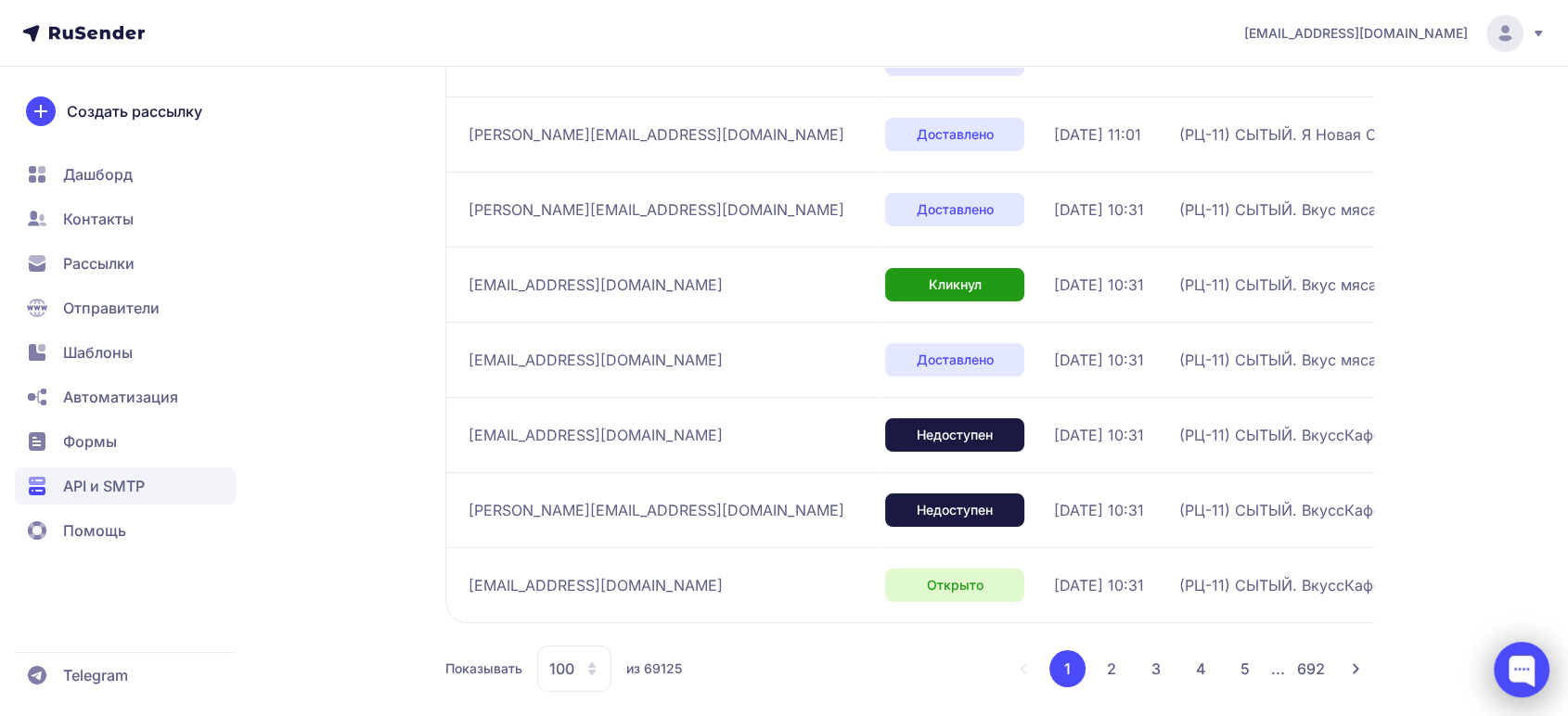 click at bounding box center (1522, 670) 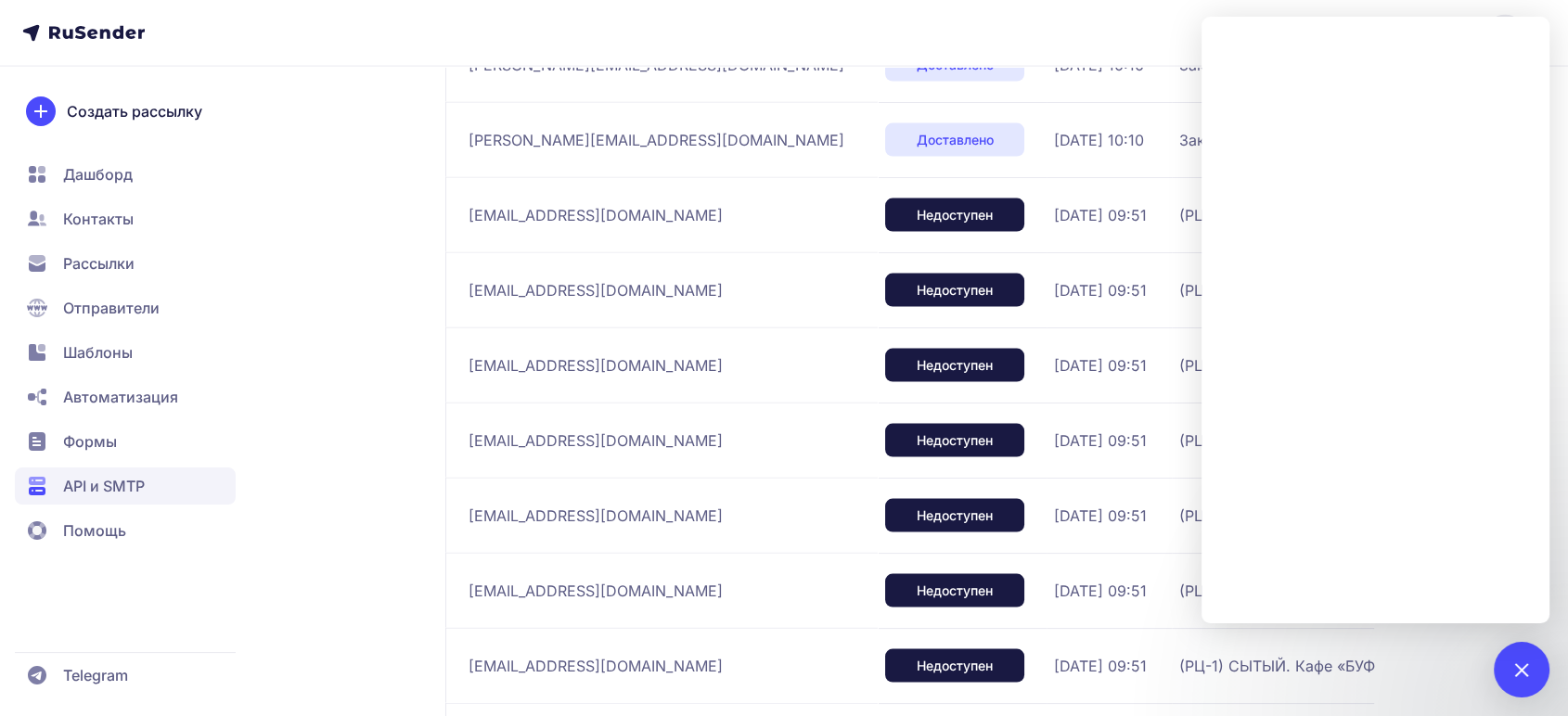 scroll, scrollTop: 4128, scrollLeft: 0, axis: vertical 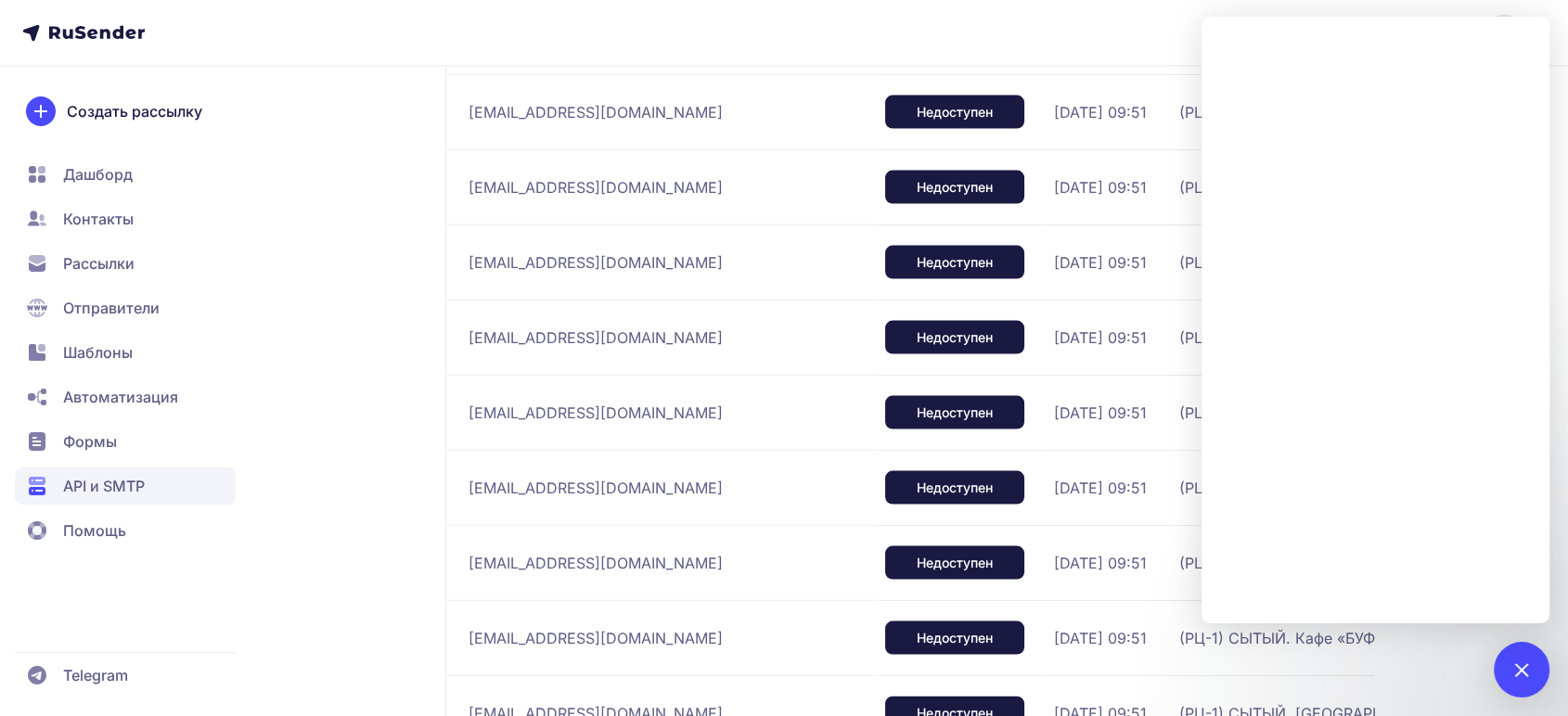 click on "(РЦ-1) СЫТЫЙ. ХитЛанч. Доставка с 11:30 до 12:30" 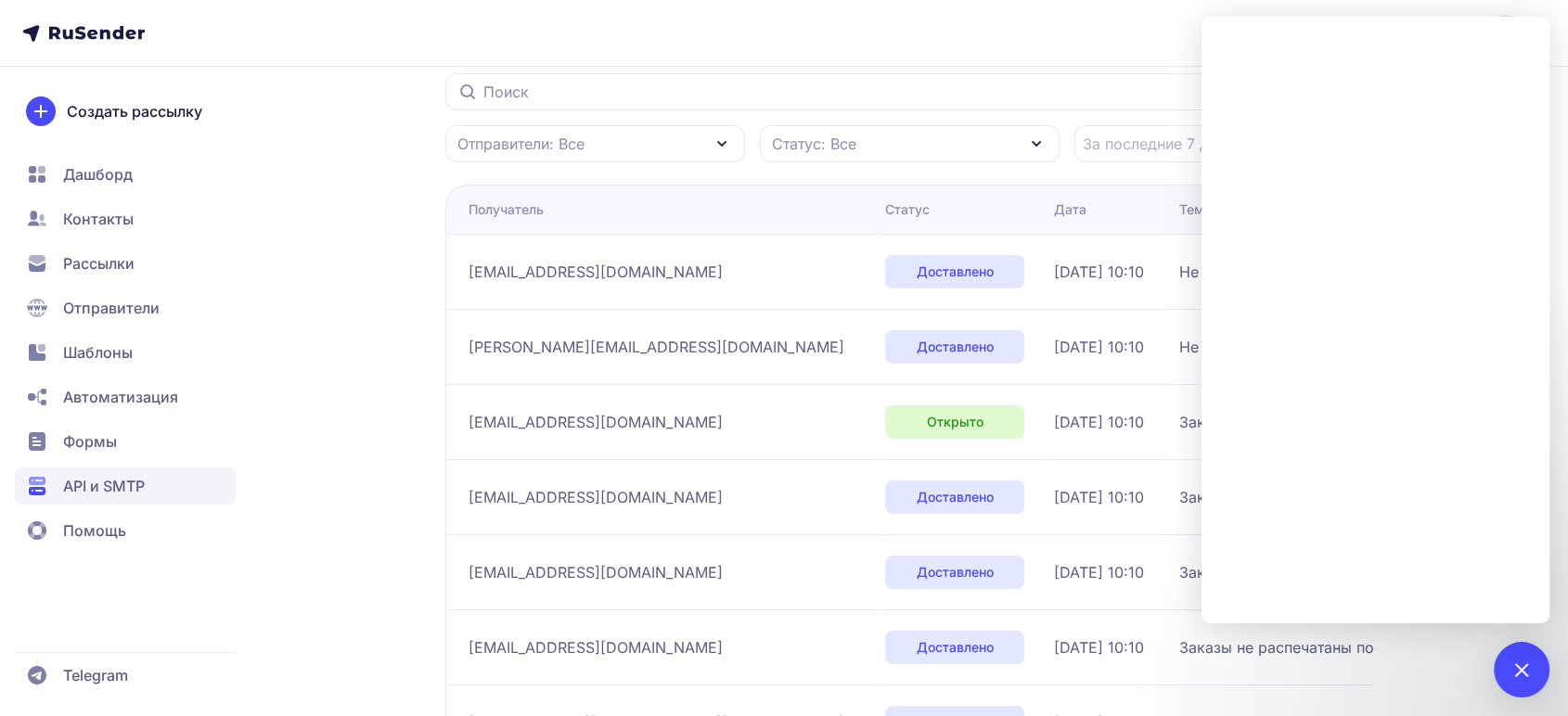 scroll, scrollTop: 0, scrollLeft: 0, axis: both 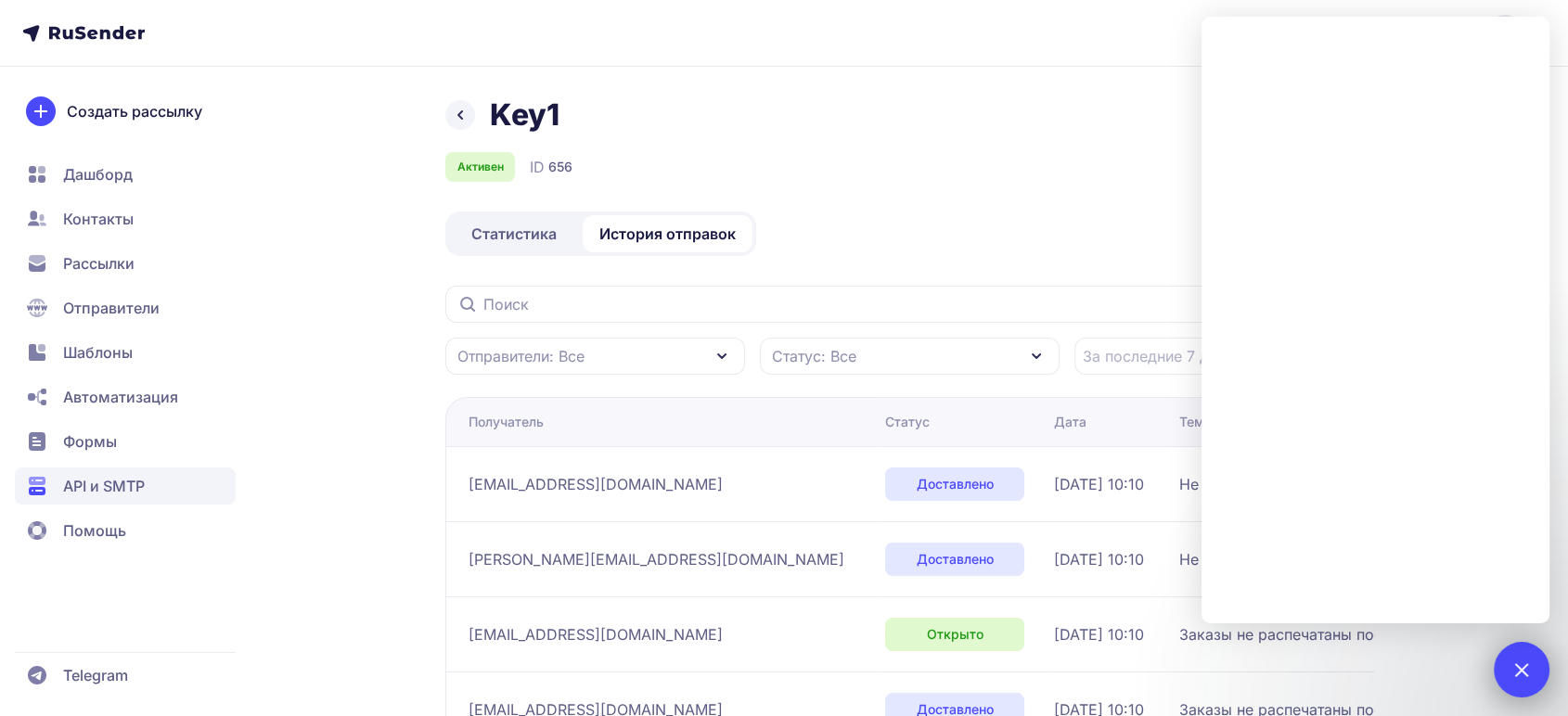 click at bounding box center [1521, 669] 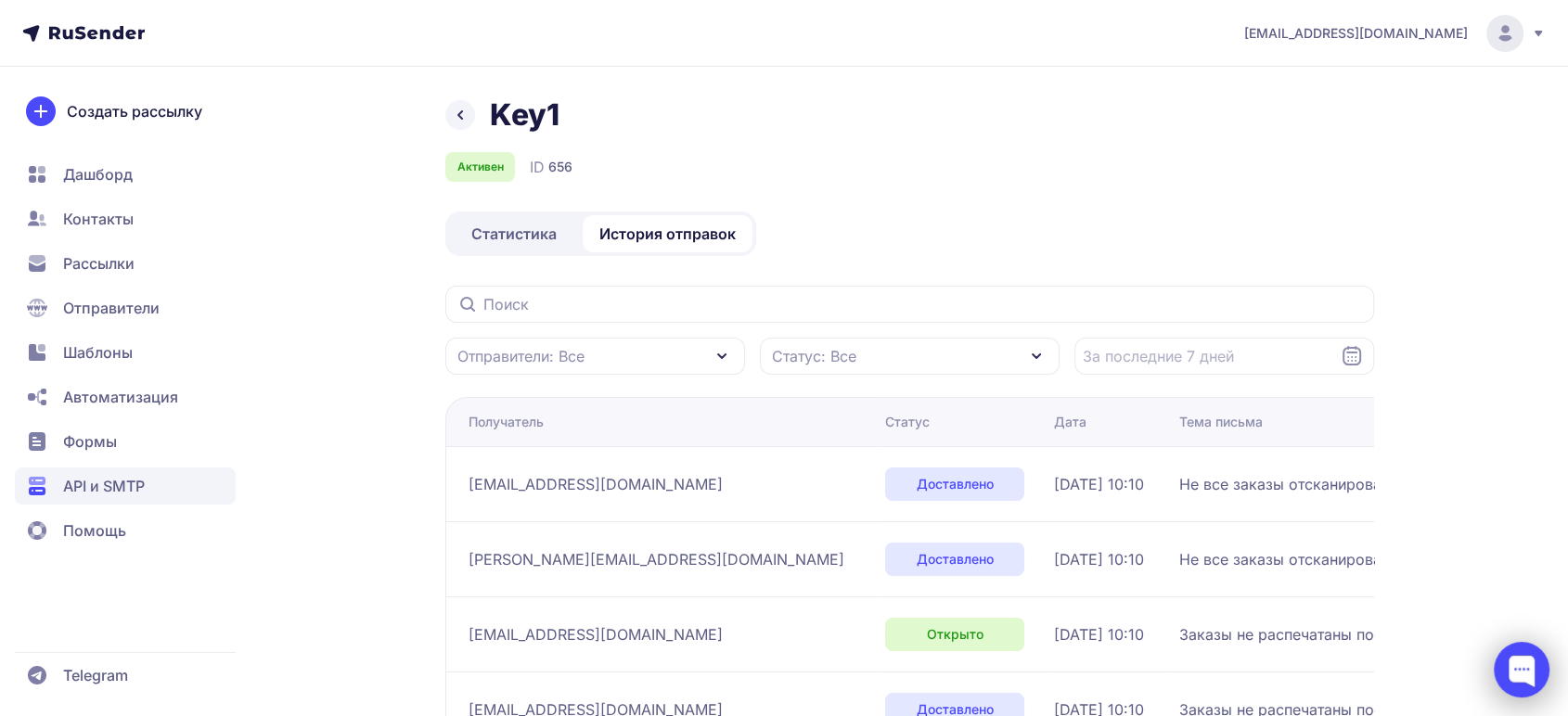click at bounding box center (1522, 670) 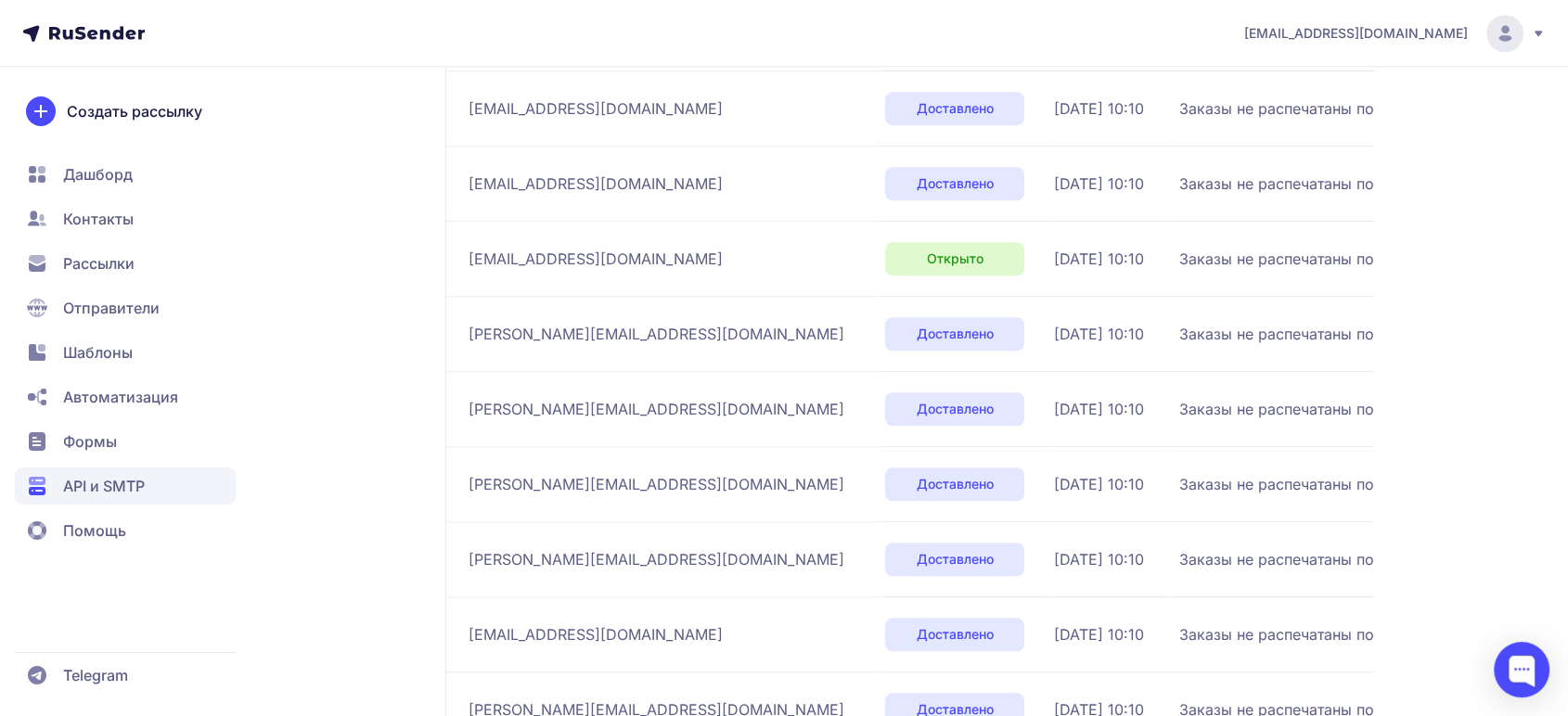 scroll, scrollTop: 1855, scrollLeft: 0, axis: vertical 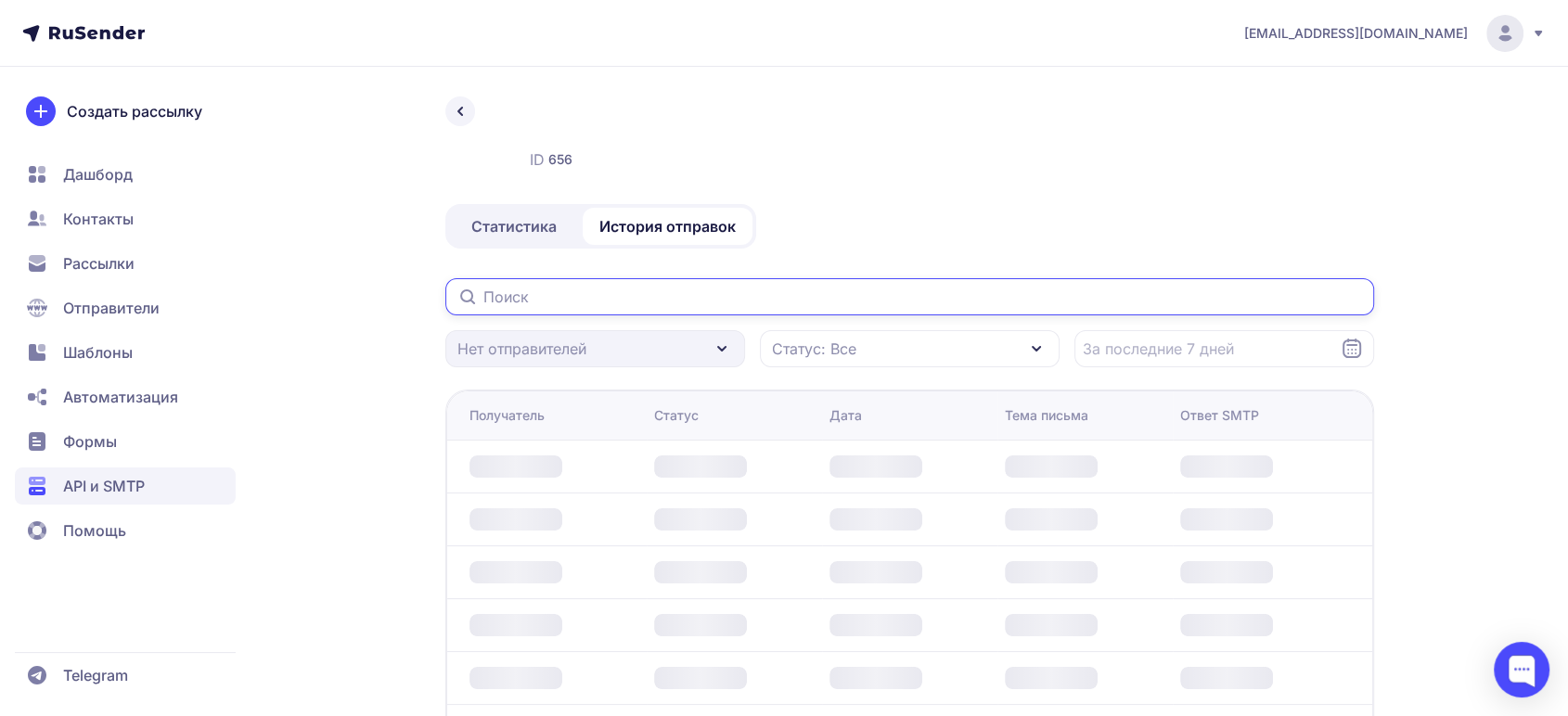 click at bounding box center [909, 297] 